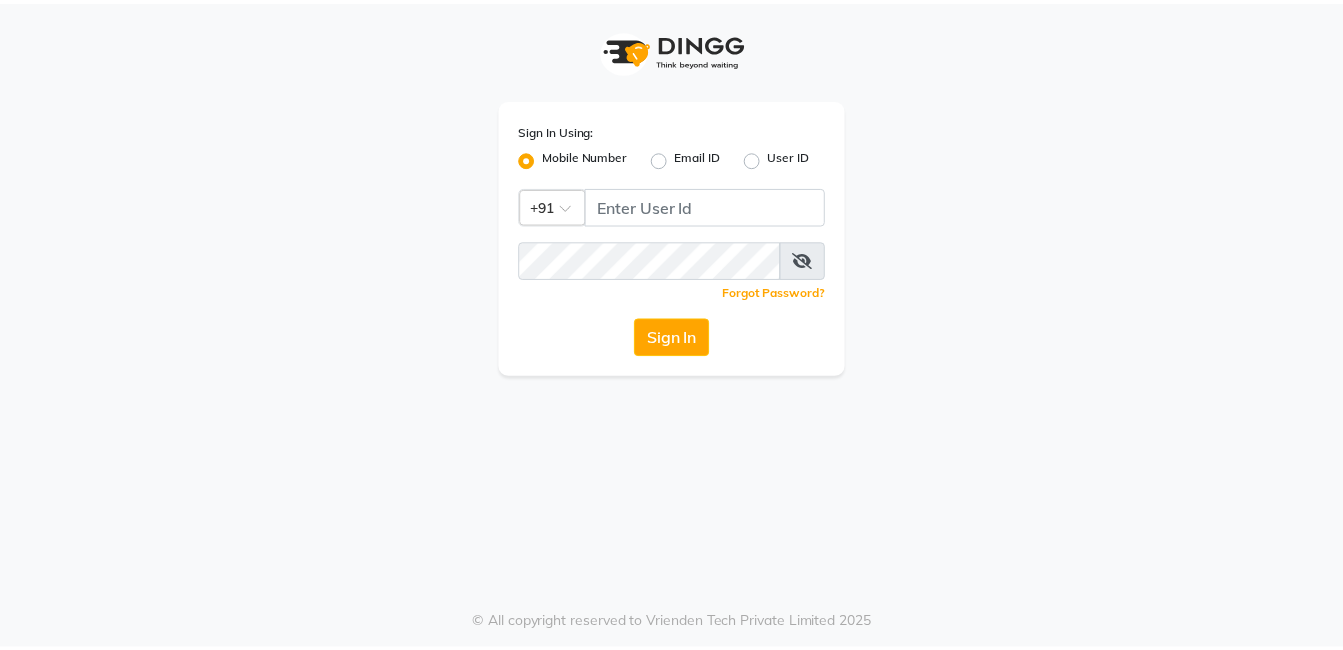 scroll, scrollTop: 0, scrollLeft: 0, axis: both 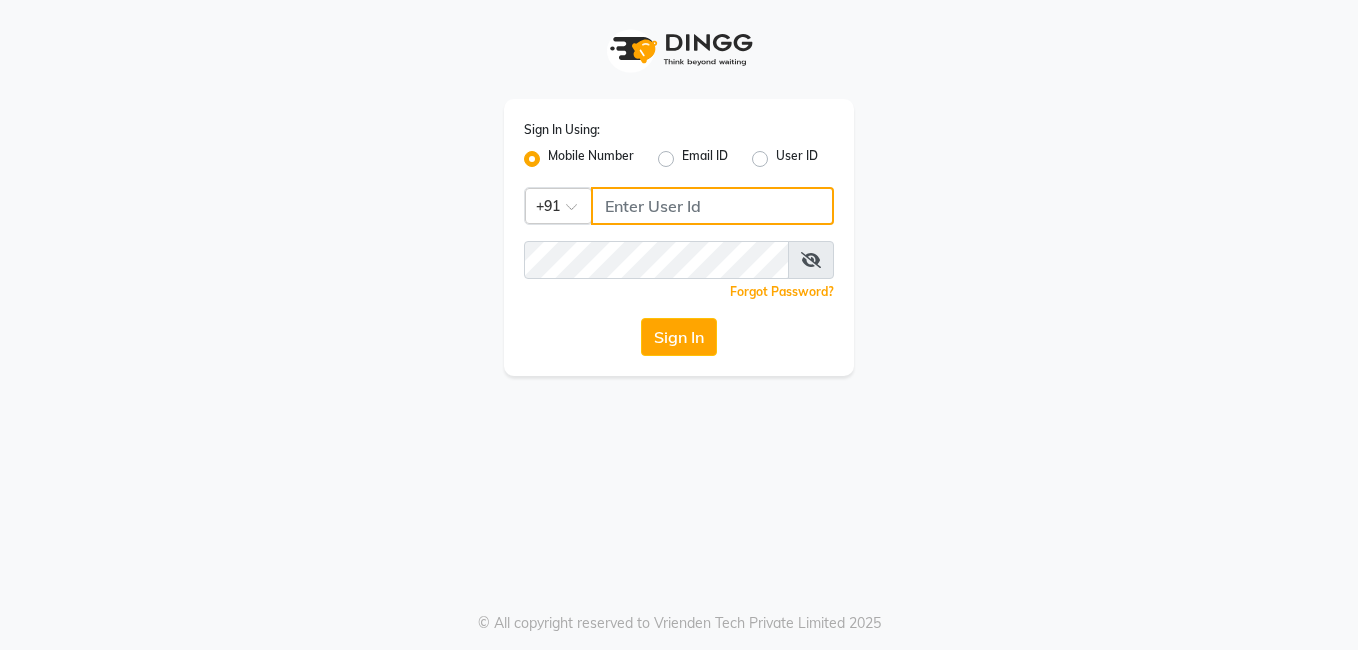 type on "6374670818" 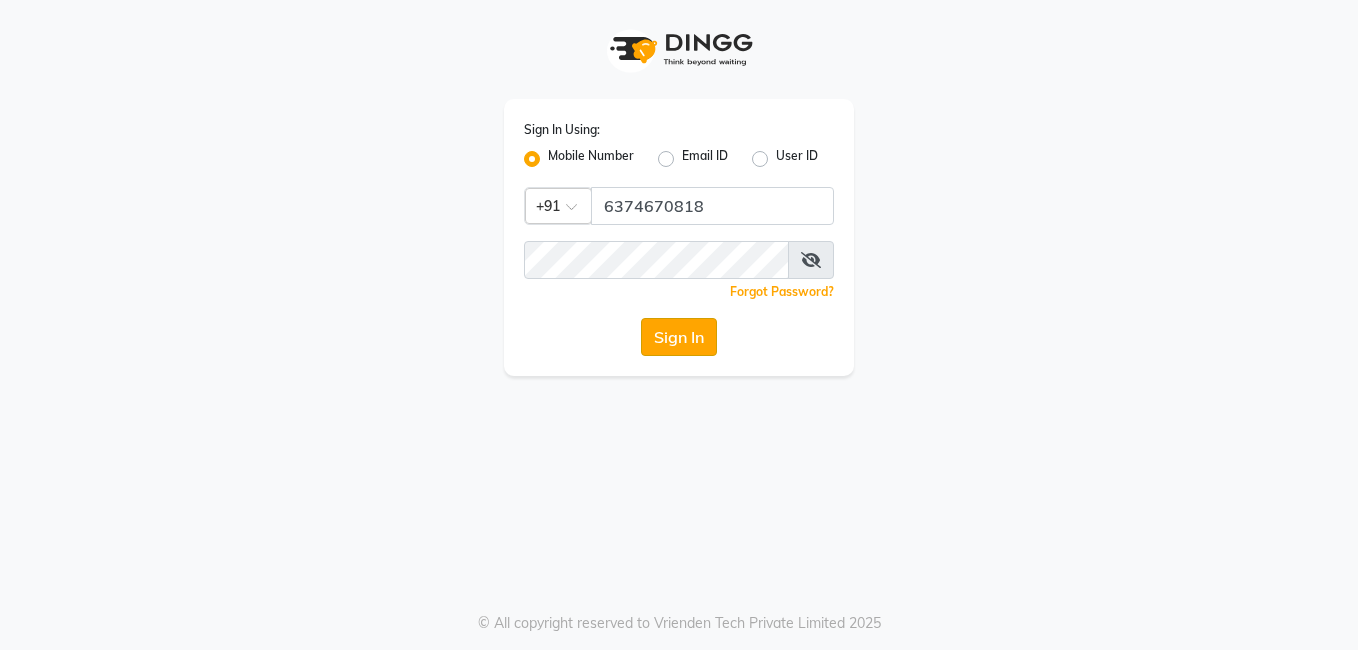 click on "Sign In" 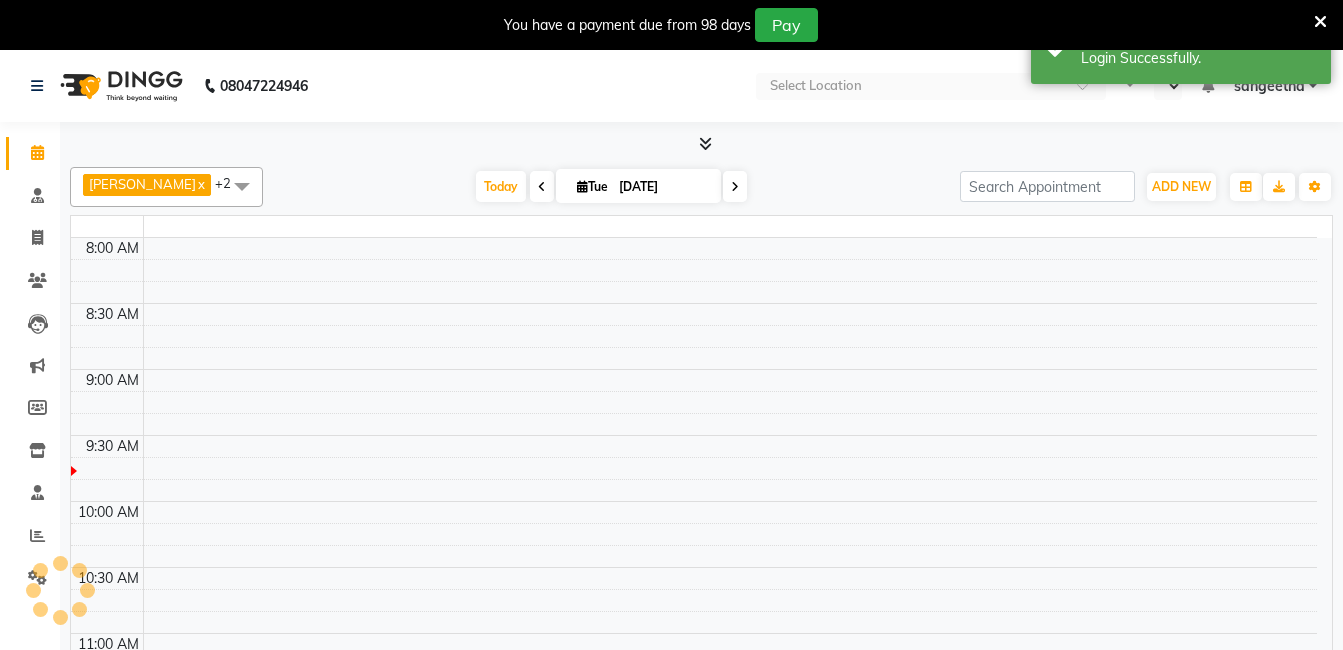 select on "en" 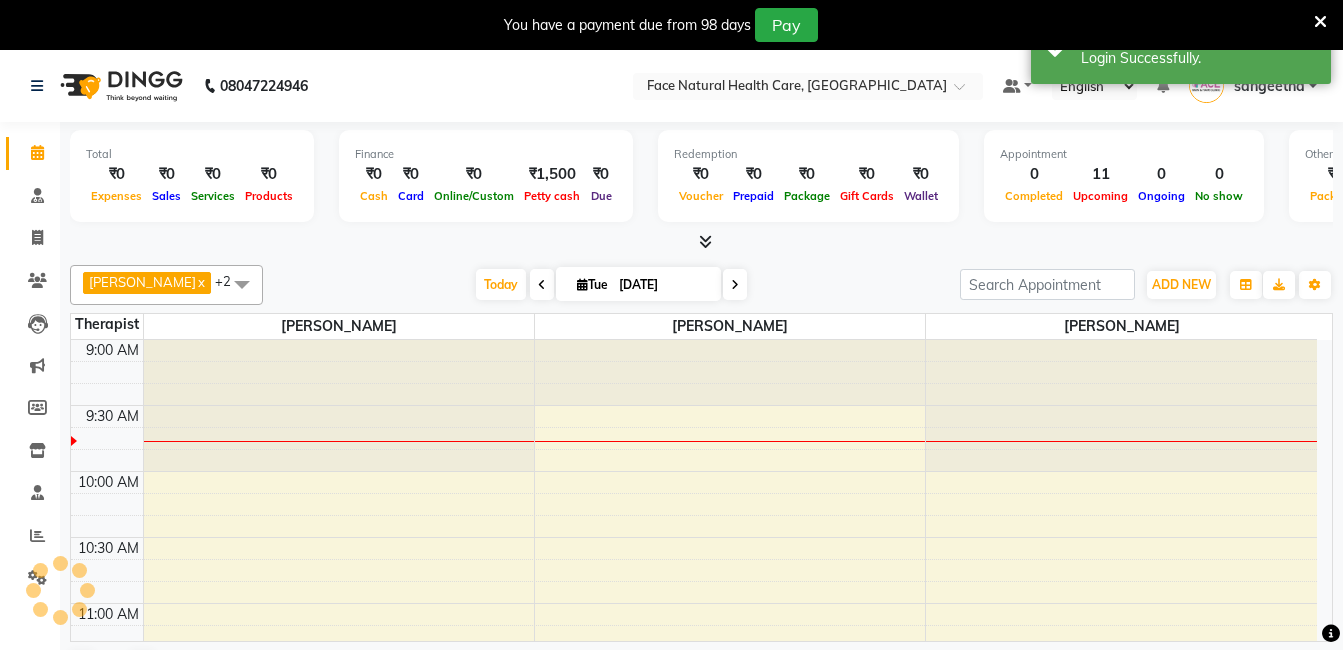 scroll, scrollTop: 0, scrollLeft: 0, axis: both 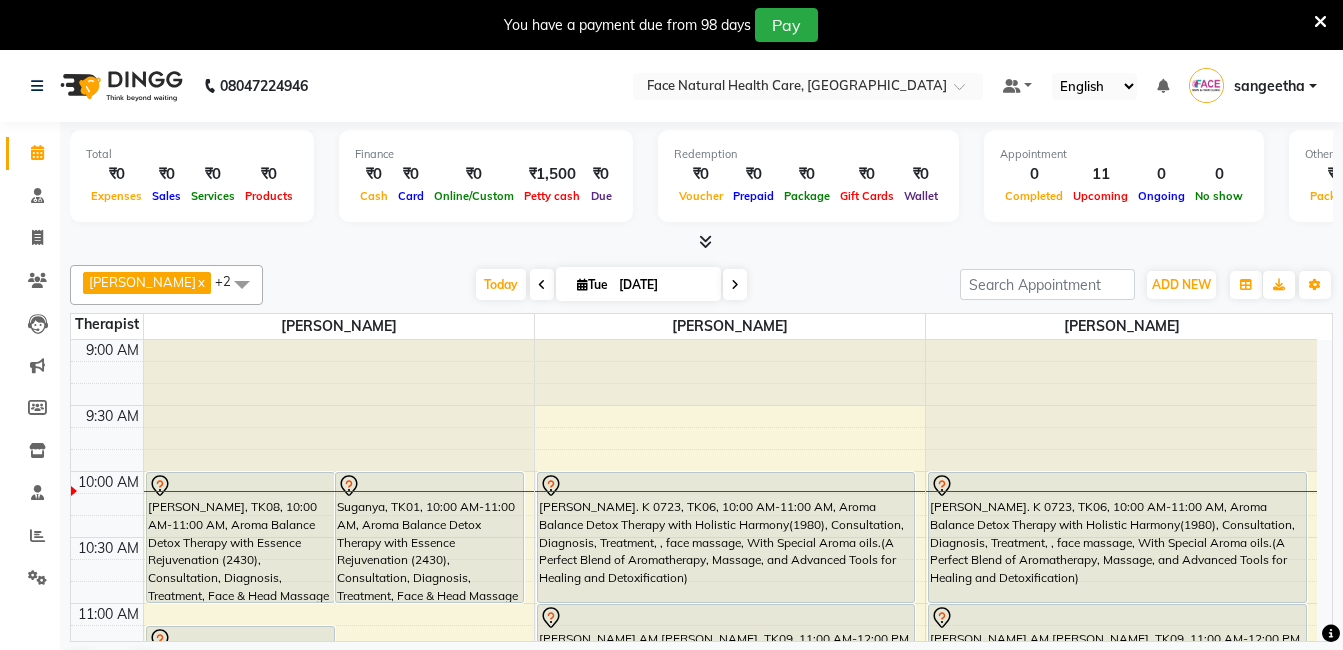 click at bounding box center [582, 284] 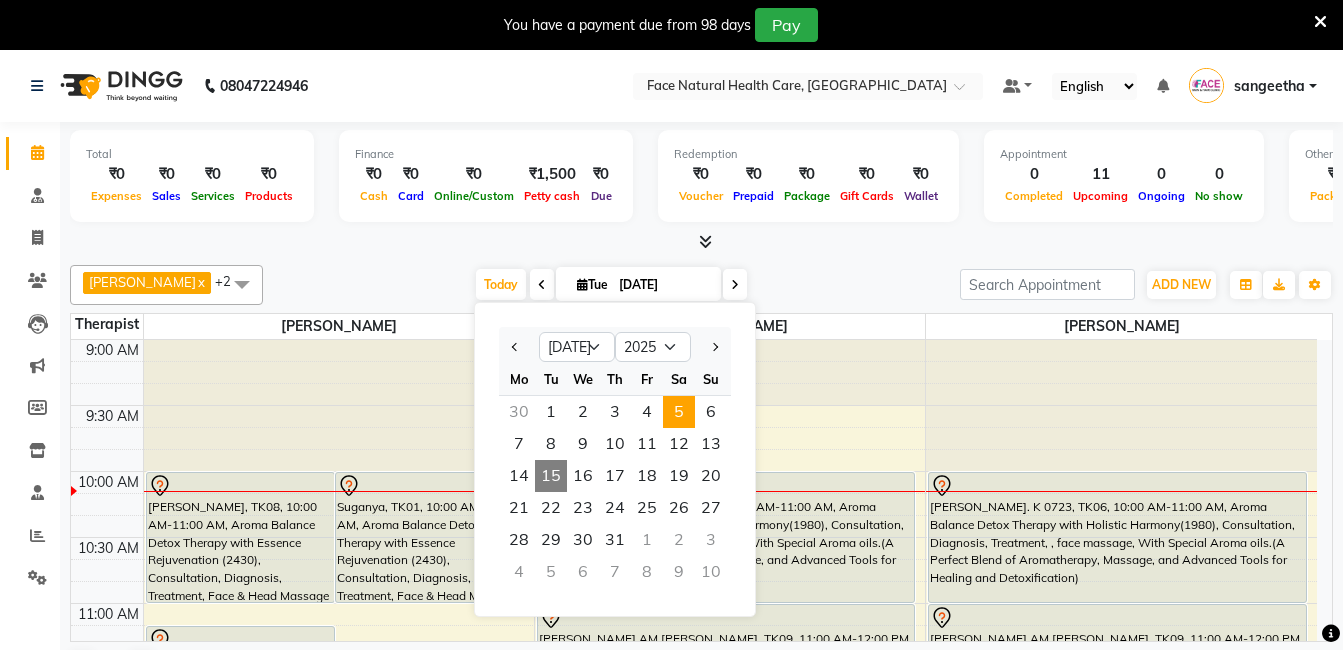click on "5" at bounding box center [679, 412] 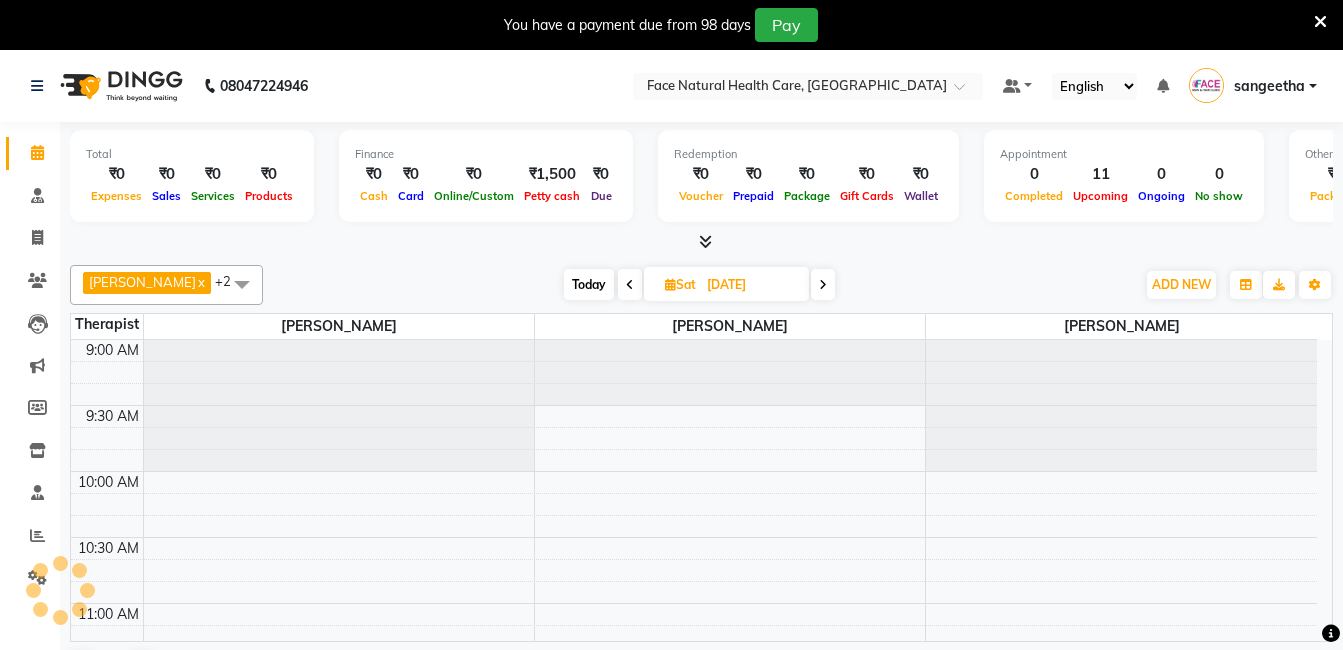 scroll, scrollTop: 133, scrollLeft: 0, axis: vertical 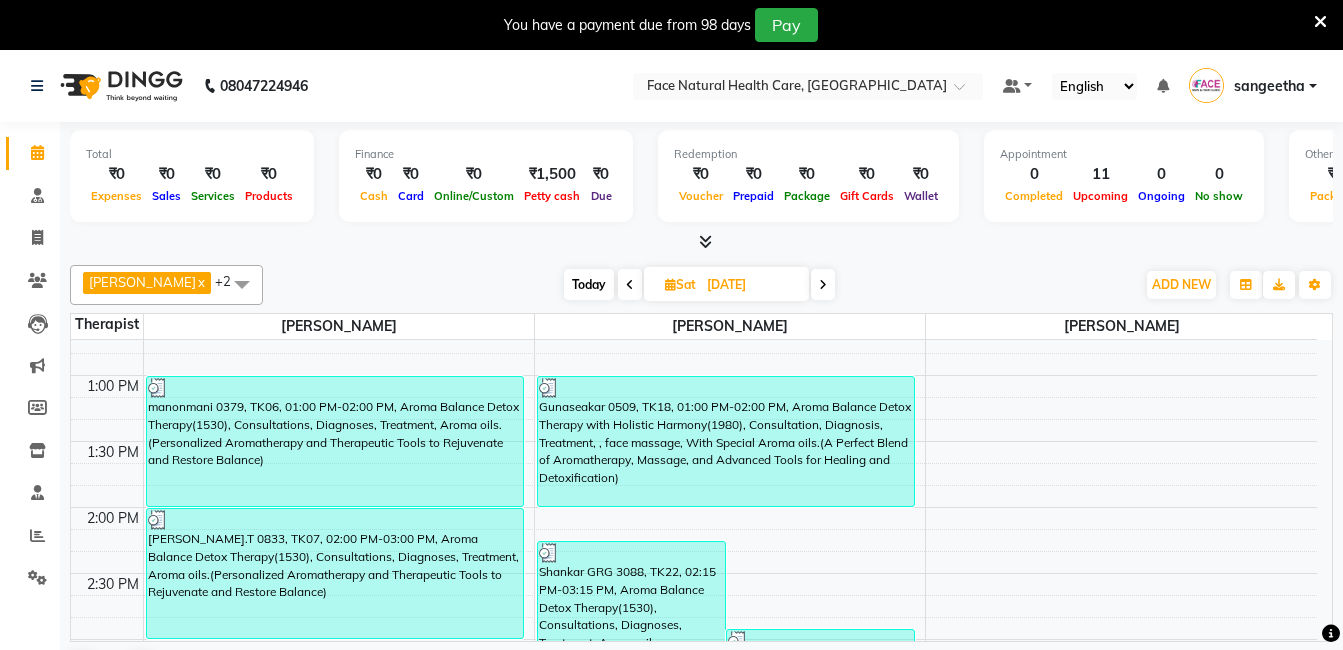 click at bounding box center (670, 284) 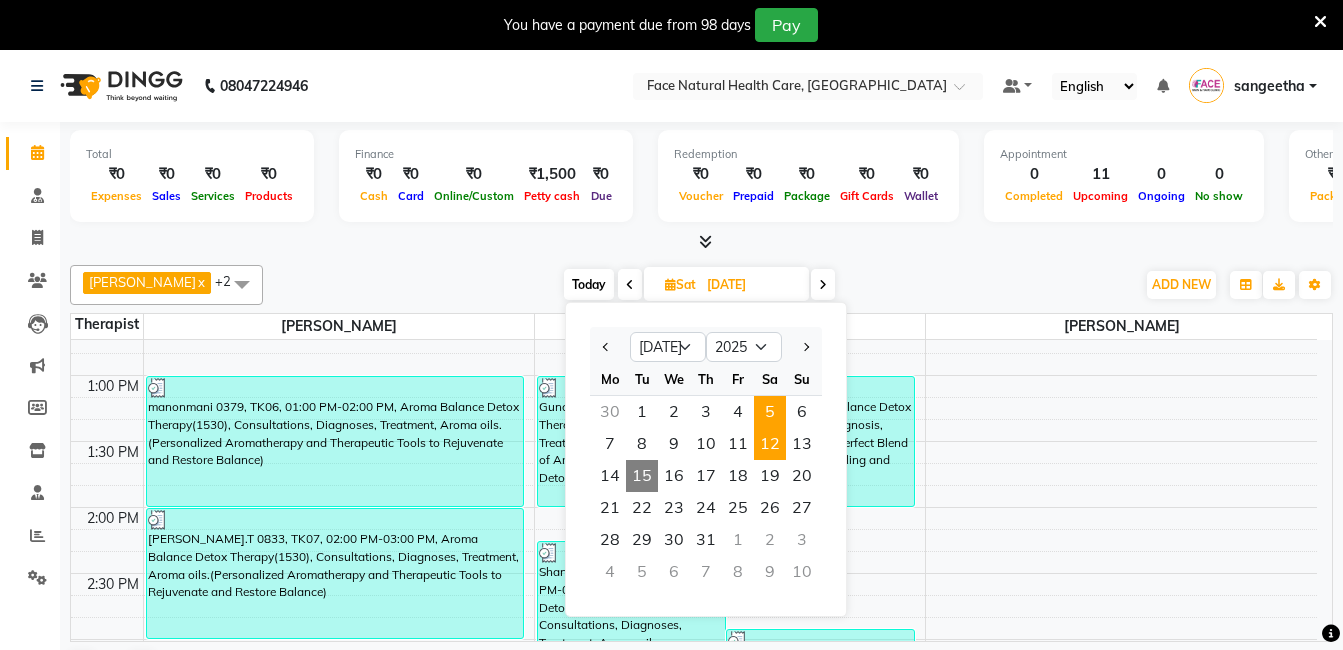 click on "12" at bounding box center (770, 444) 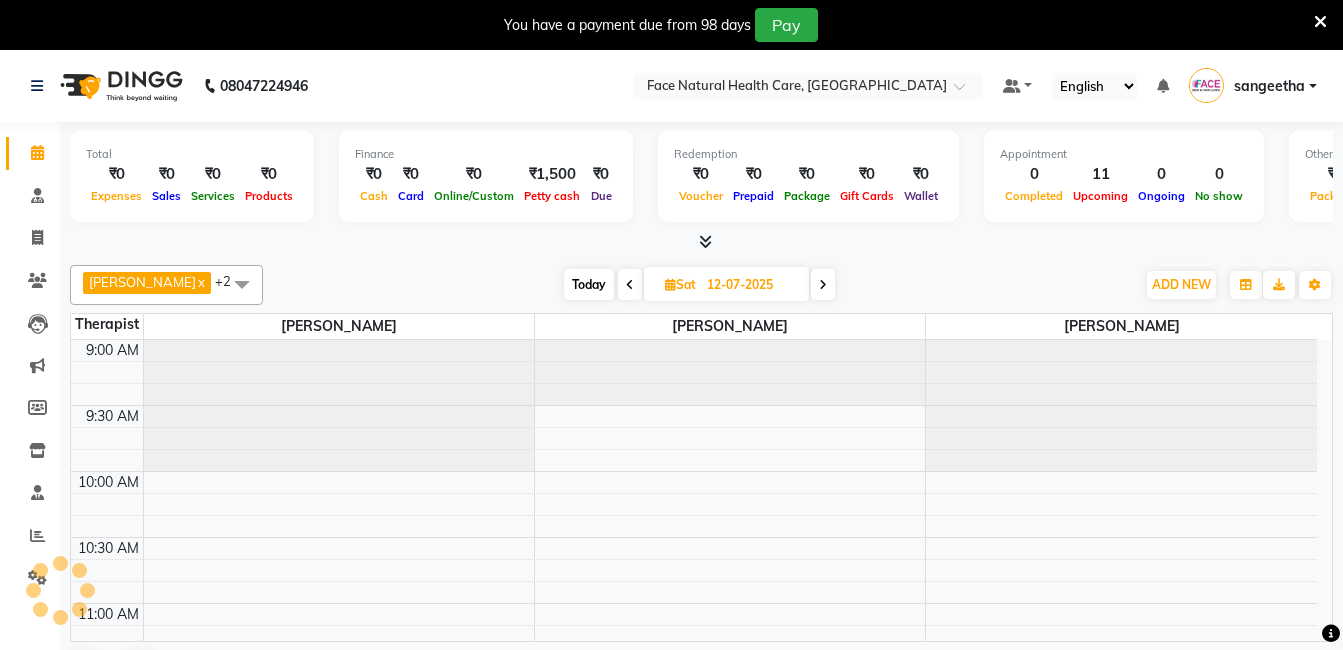 scroll, scrollTop: 133, scrollLeft: 0, axis: vertical 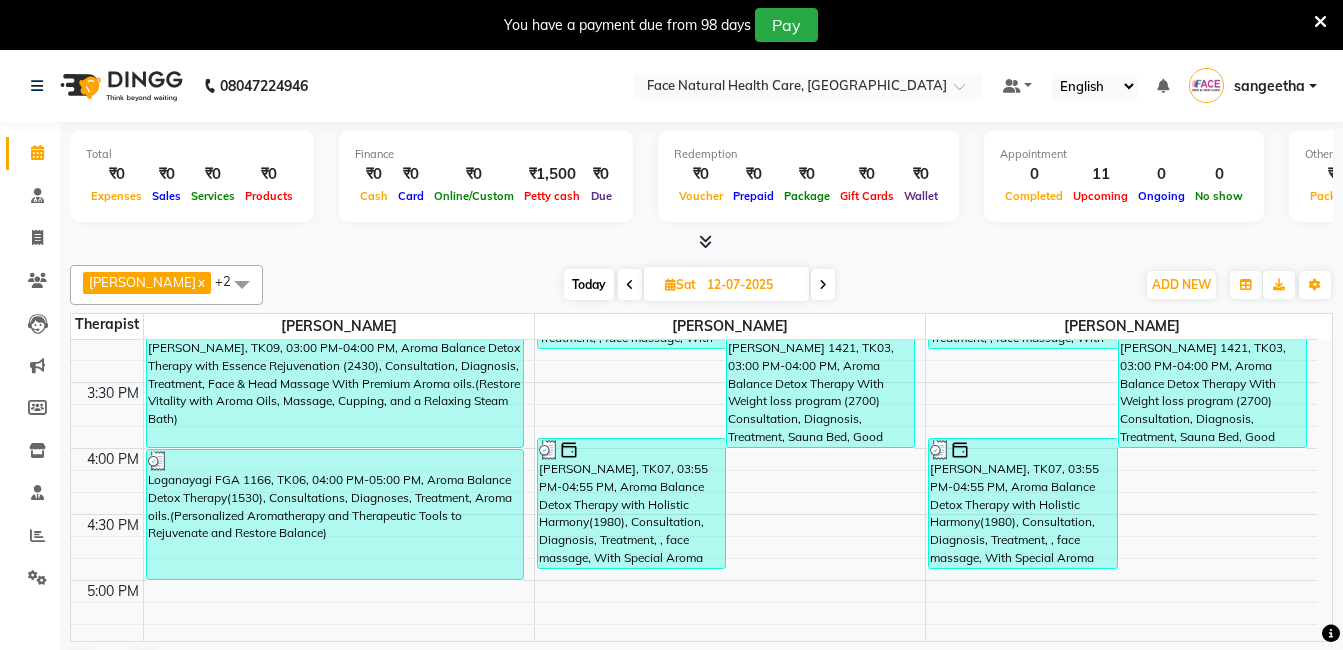 click on "Loganayagi FGA 1166, TK06, 04:00 PM-05:00 PM, Aroma Balance Detox Therapy(1530), Consultations, Diagnoses, Treatment, Aroma oils.(Personalized Aromatherapy and Therapeutic Tools to Rejuvenate and Restore Balance)" at bounding box center [335, 514] 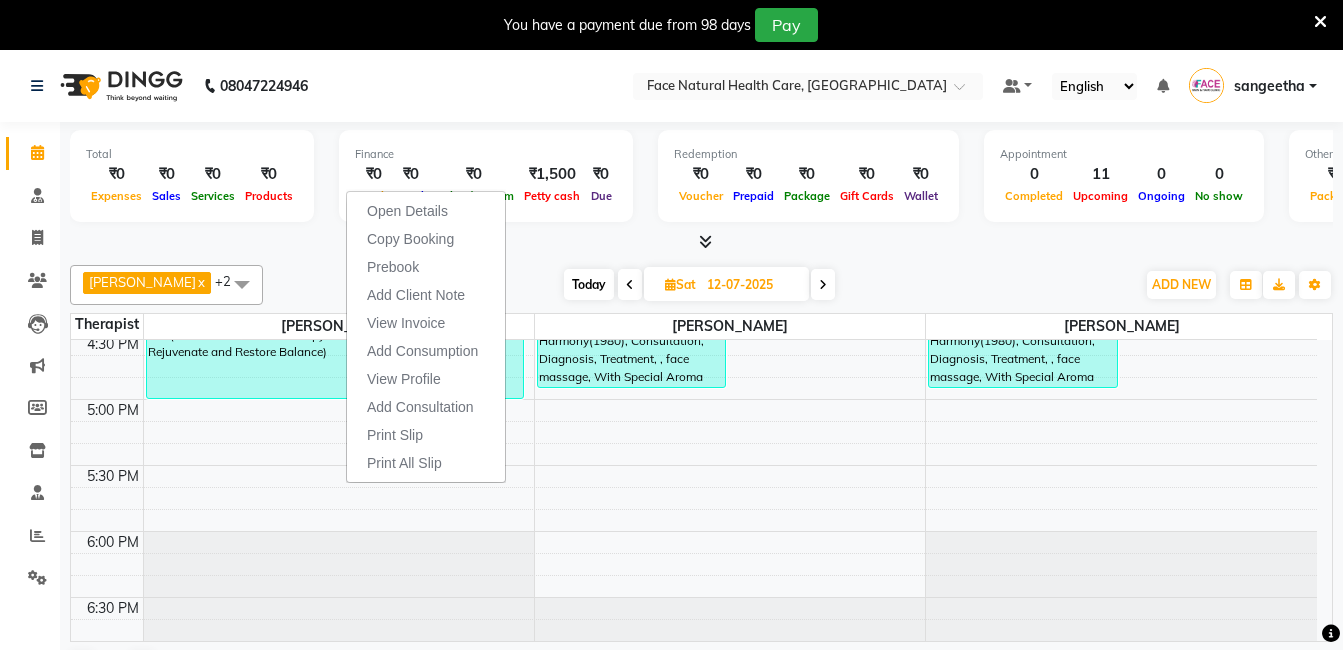 scroll, scrollTop: 1018, scrollLeft: 0, axis: vertical 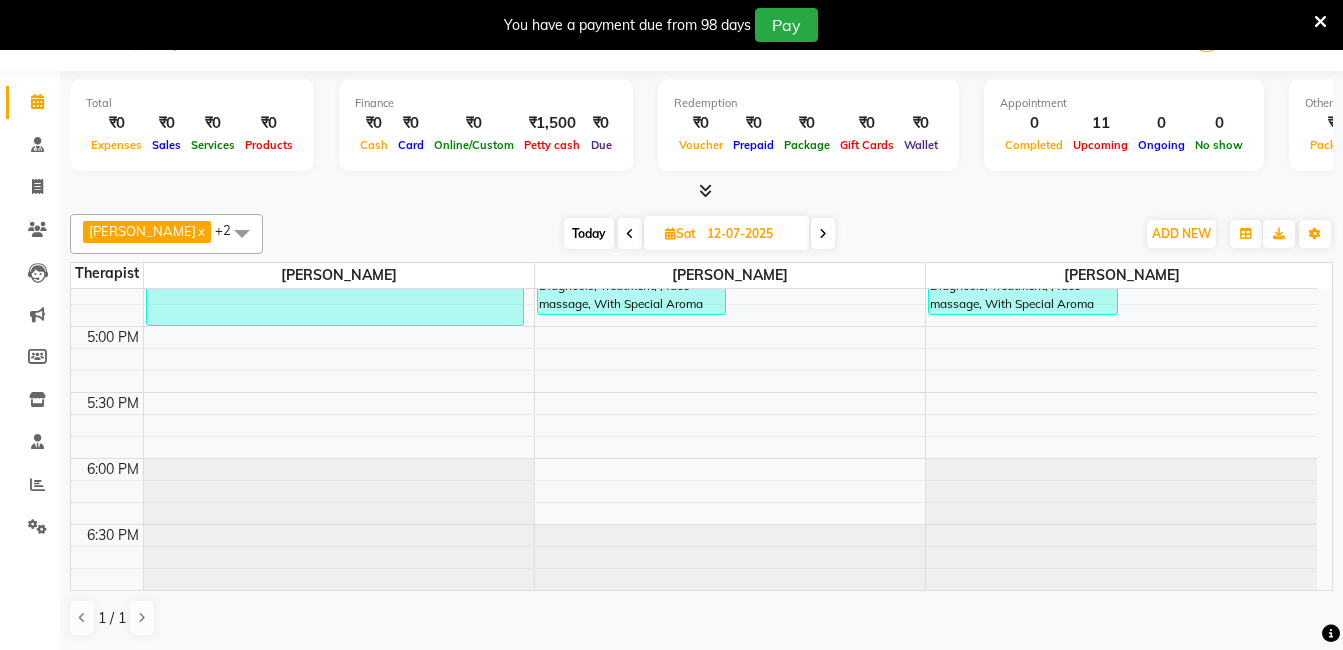 click on "Today" at bounding box center [589, 233] 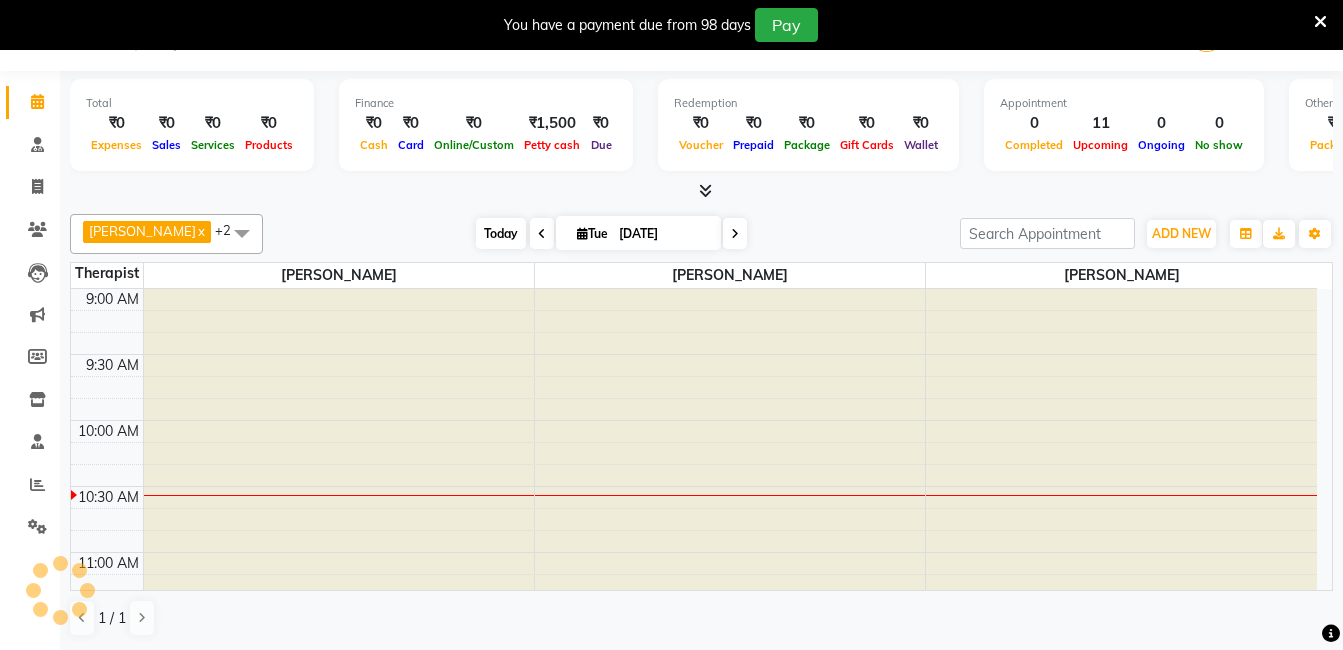 scroll, scrollTop: 133, scrollLeft: 0, axis: vertical 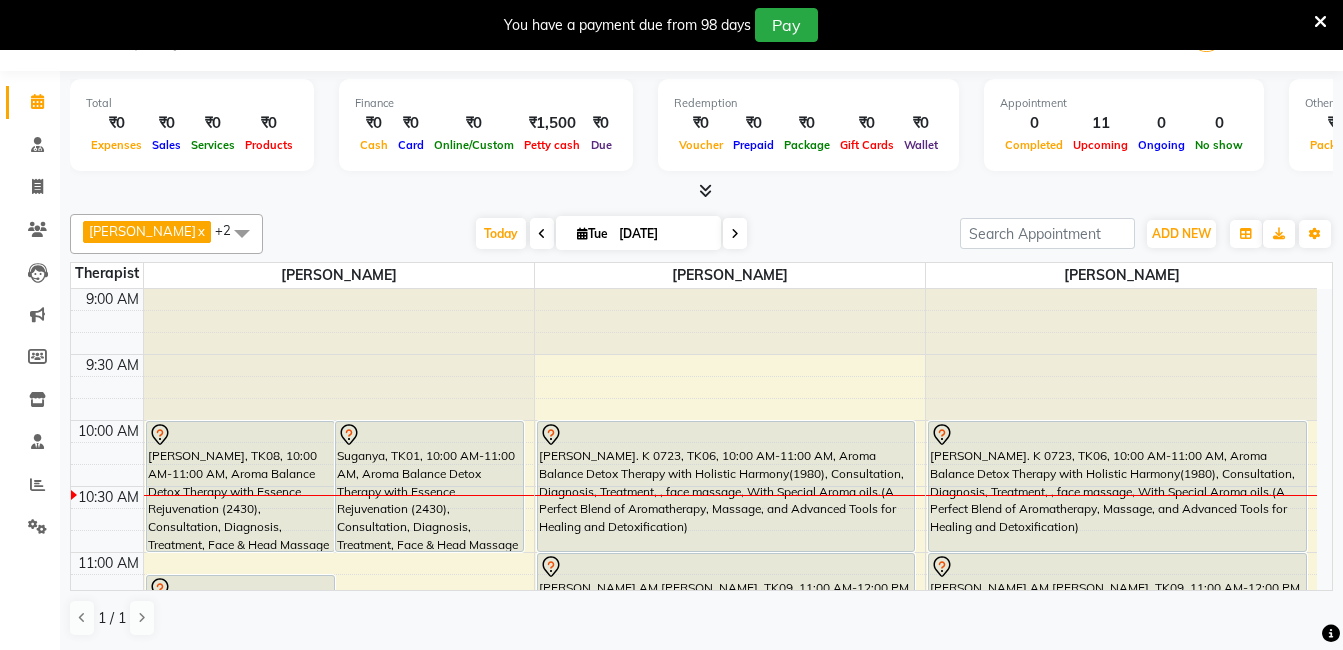 click on "[PERSON_NAME], TK08, 10:00 AM-11:00 AM, Aroma Balance Detox Therapy with Essence Rejuvenation  (2430), Consultation, Diagnosis, Treatment,  Face & Head Massage With Premium Aroma oils.(Restore Vitality with Aroma Oils, Massage, Cupping, and a Relaxing Steam Bath)" at bounding box center [240, 486] 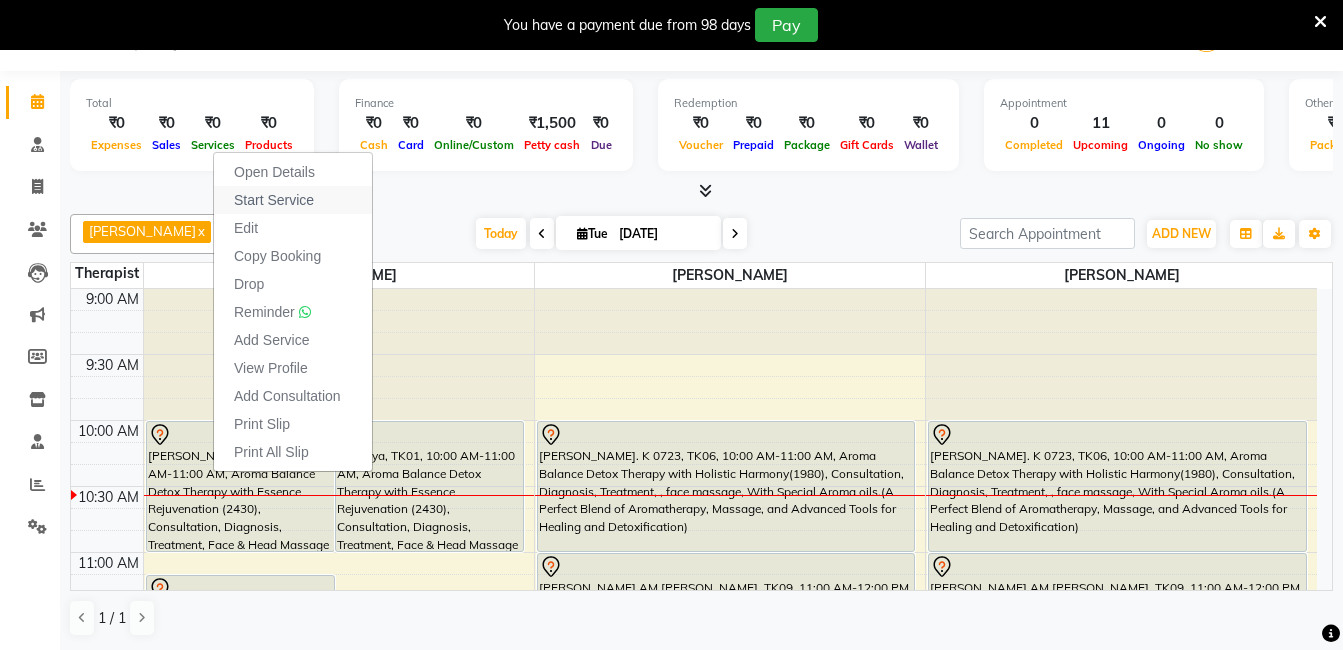 click on "Start Service" at bounding box center [293, 200] 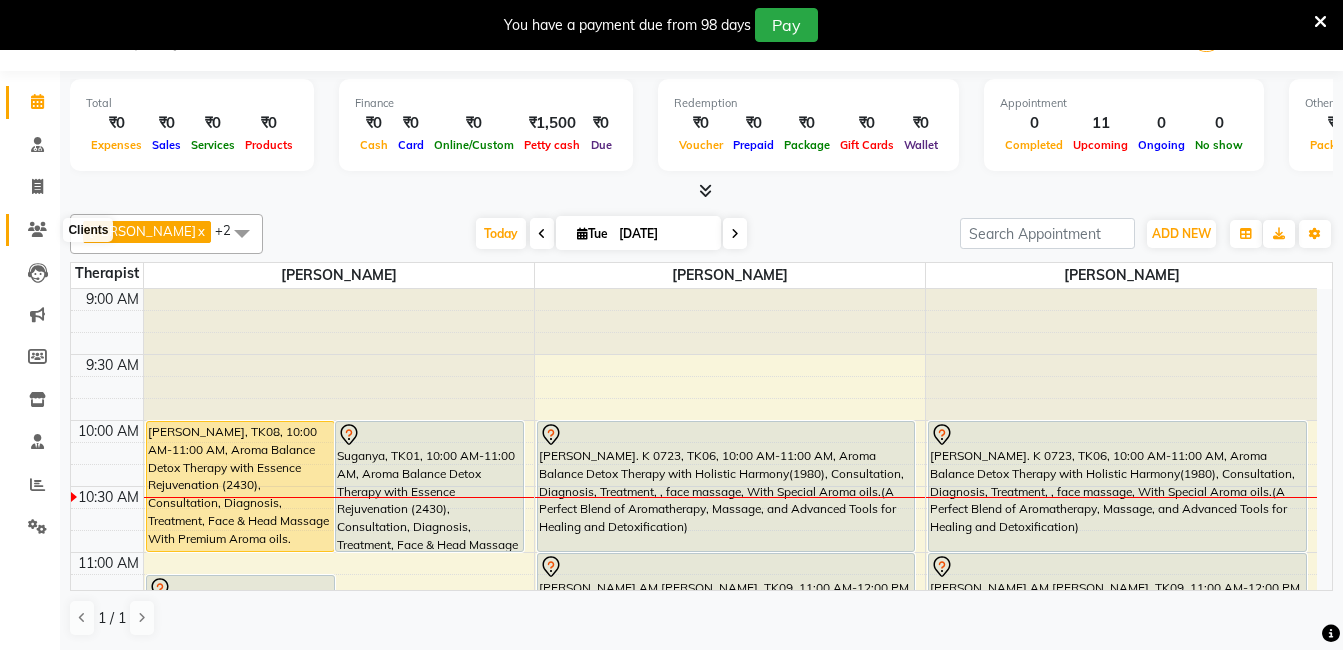 click 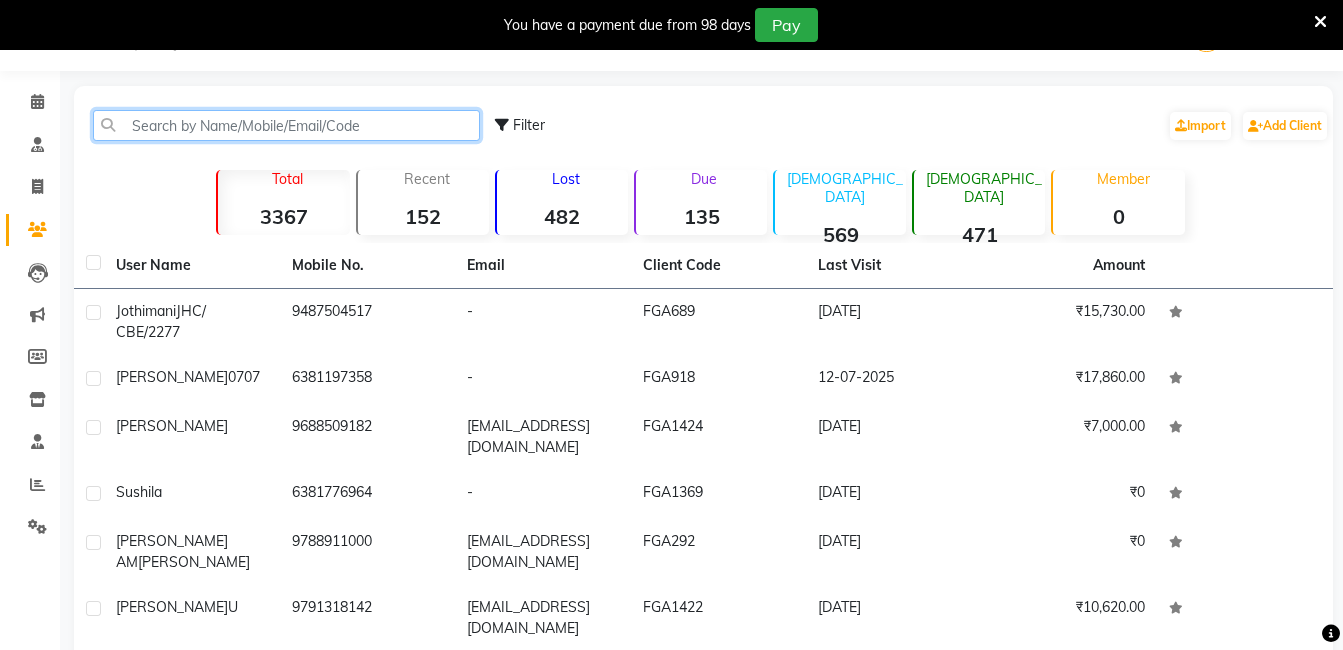 click 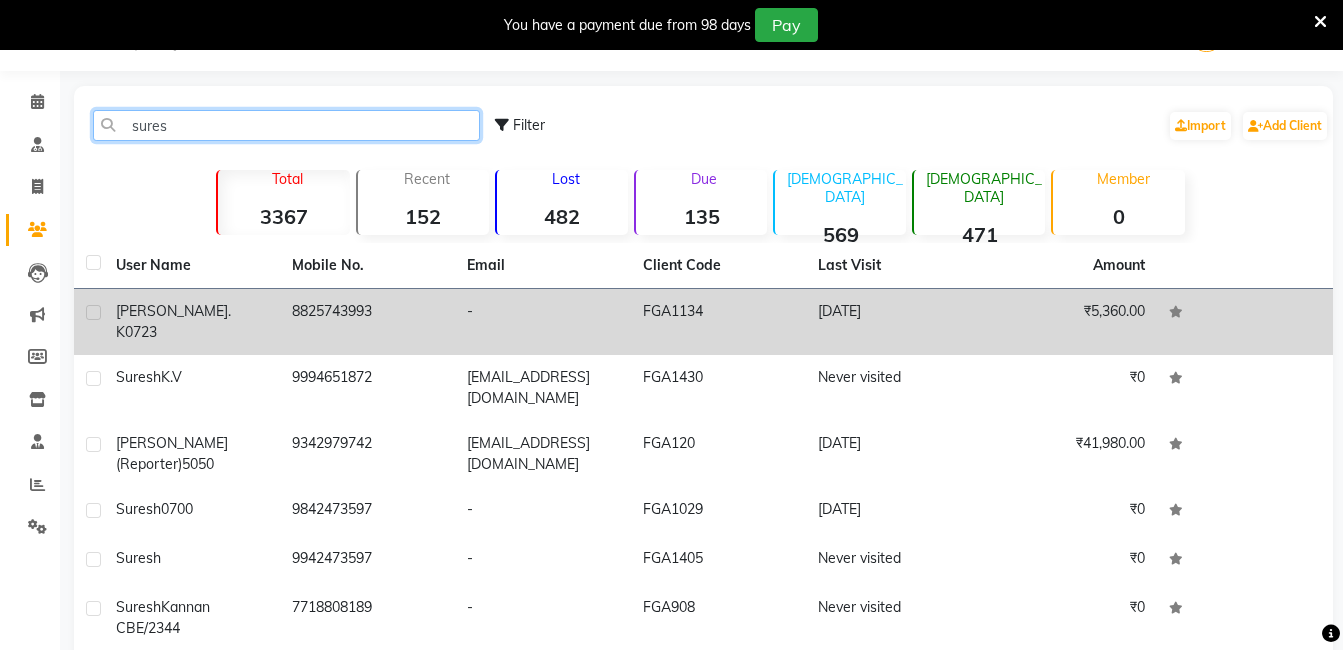 type on "sures" 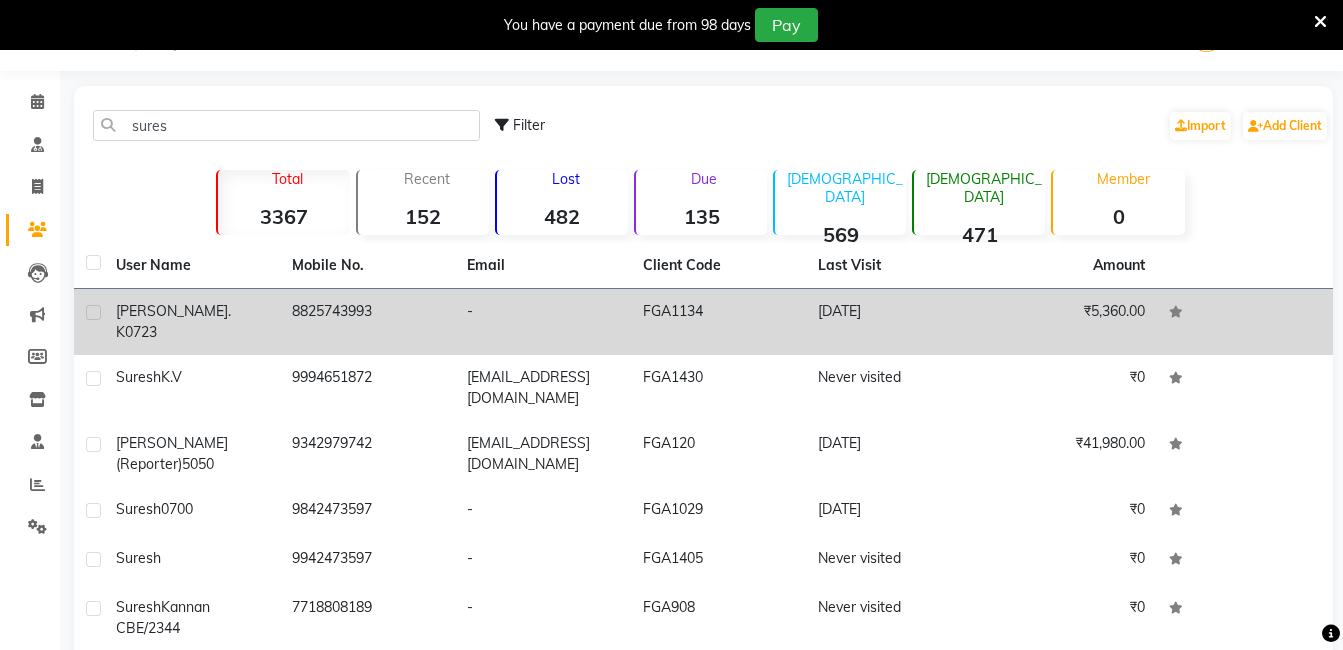 click on "0723" 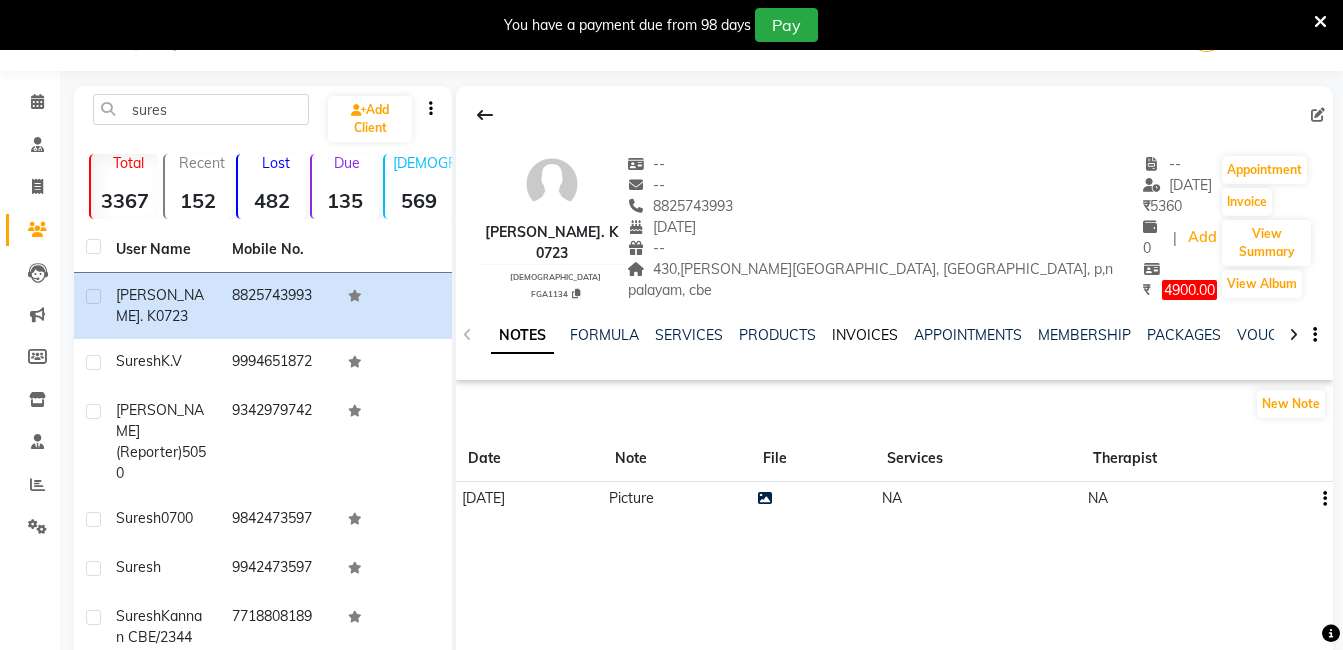 click on "INVOICES" 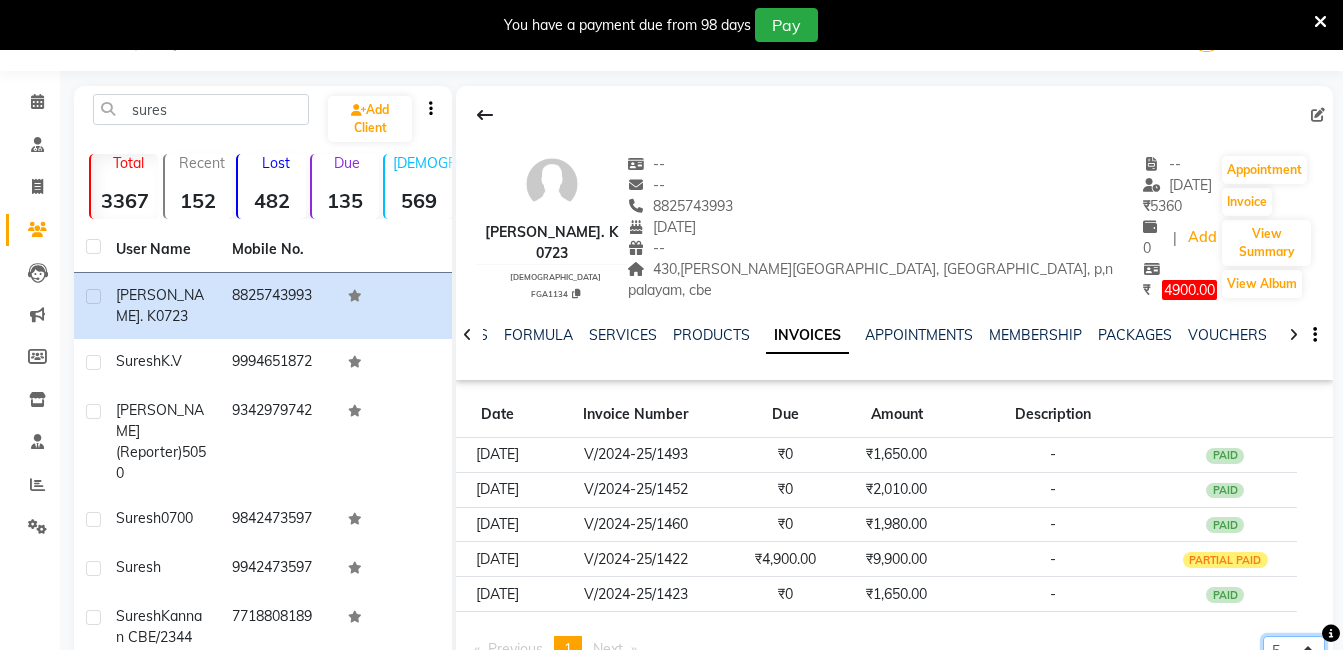scroll, scrollTop: 54, scrollLeft: 0, axis: vertical 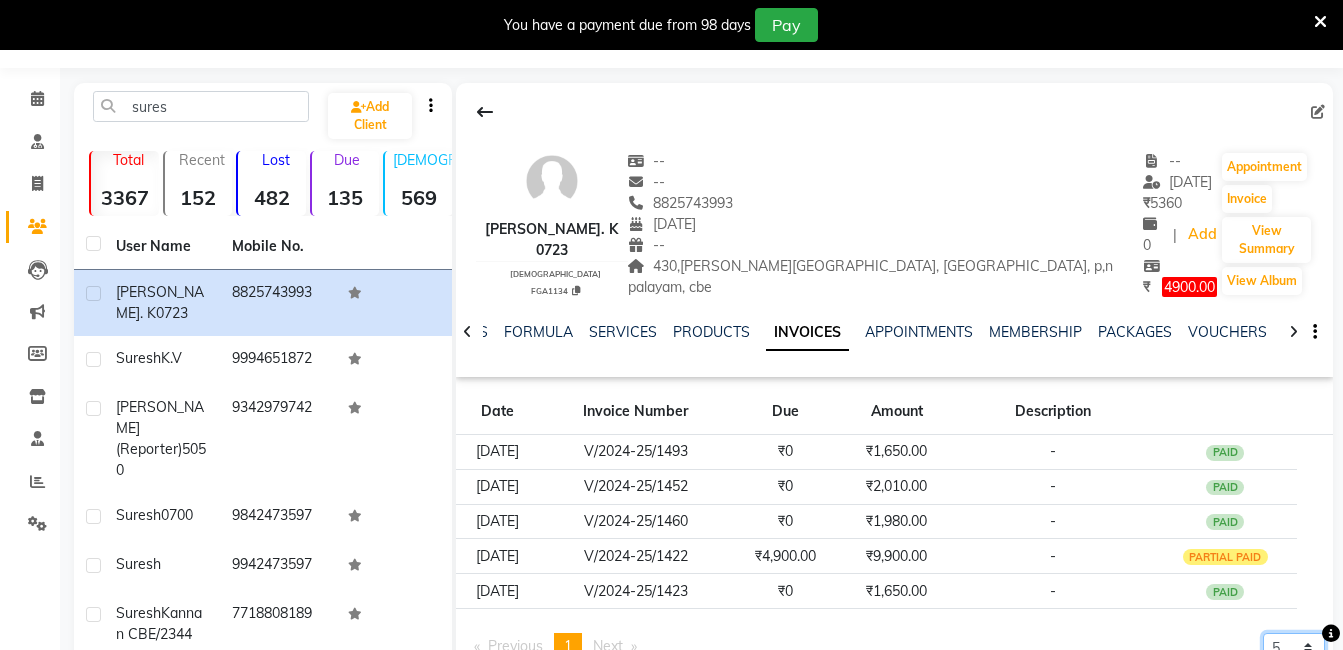 click on "5 10 50 100 500" 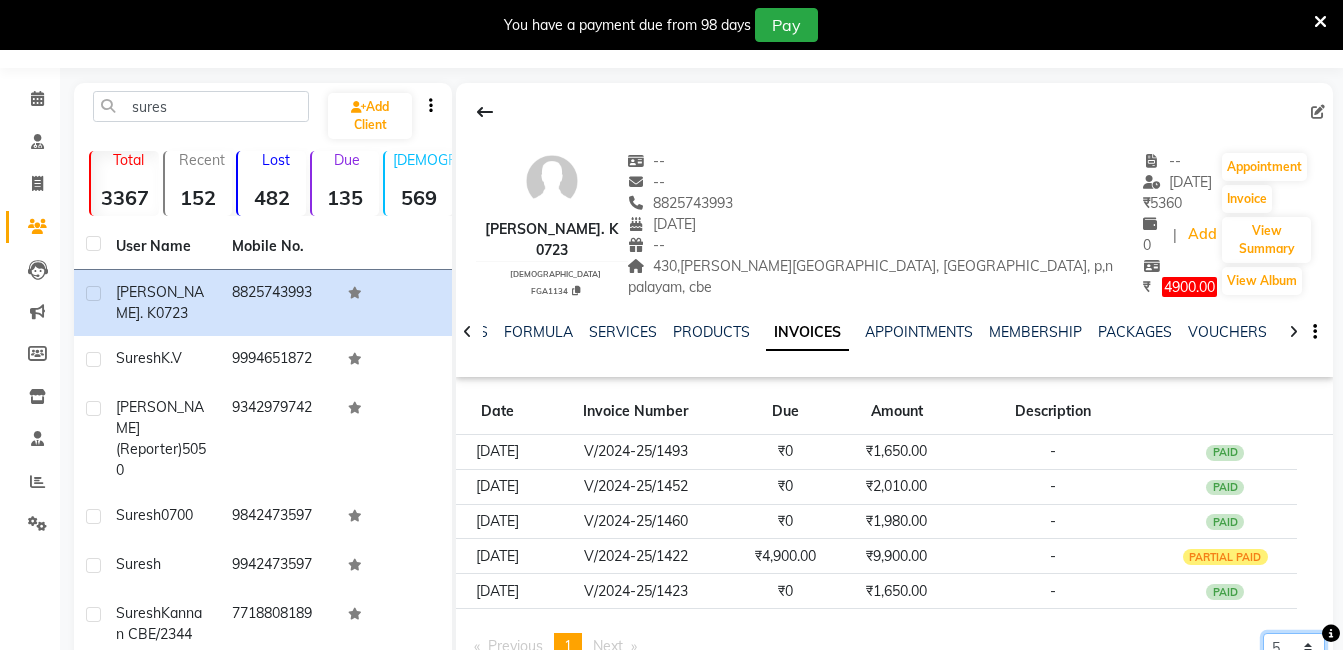 select on "50" 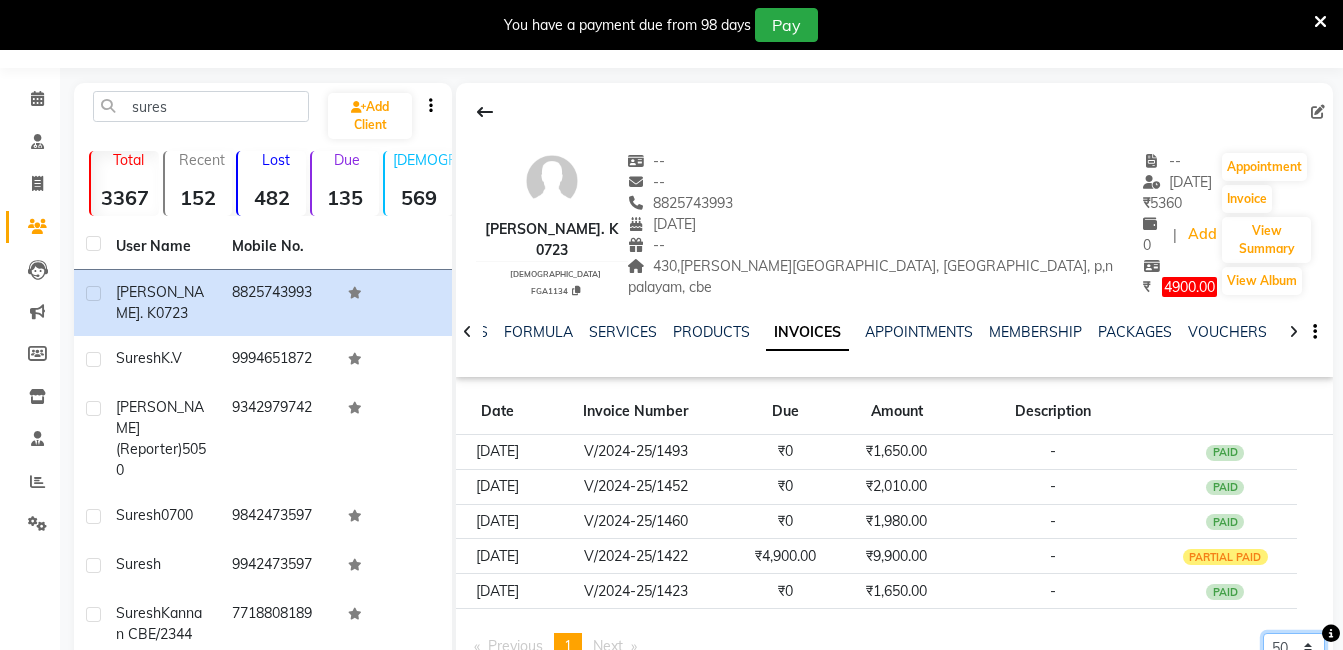 click on "5 10 50 100 500" 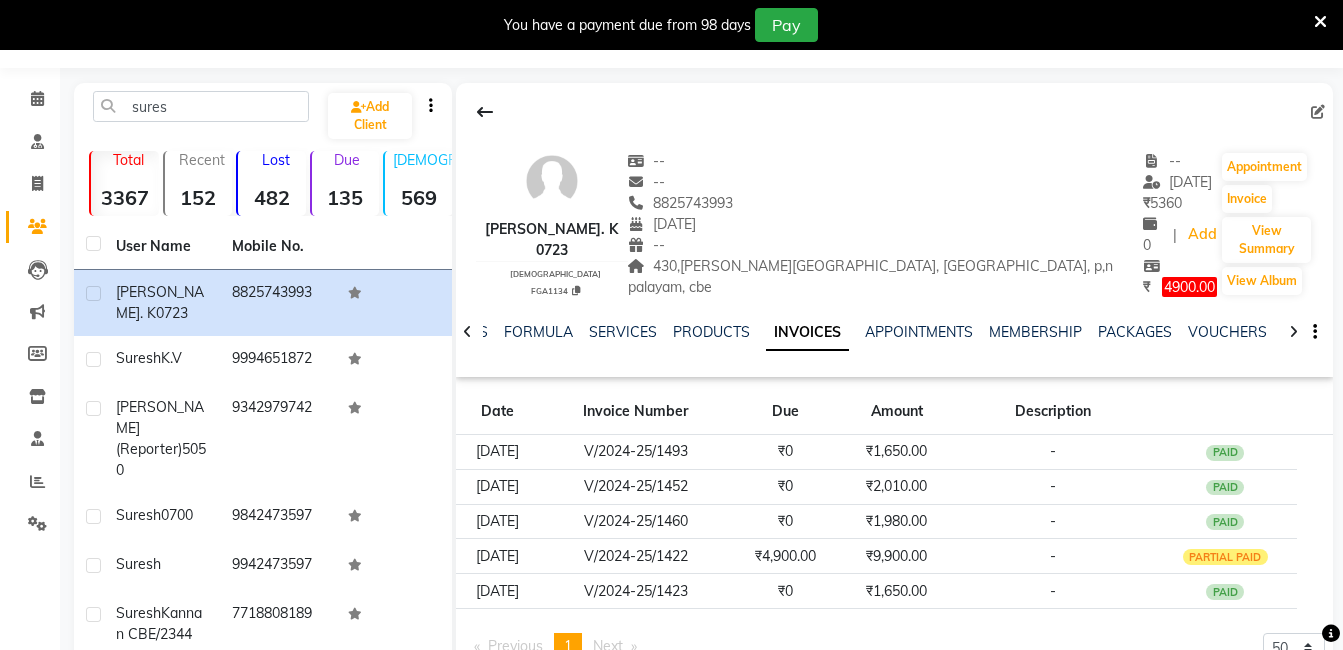 click at bounding box center (1320, 22) 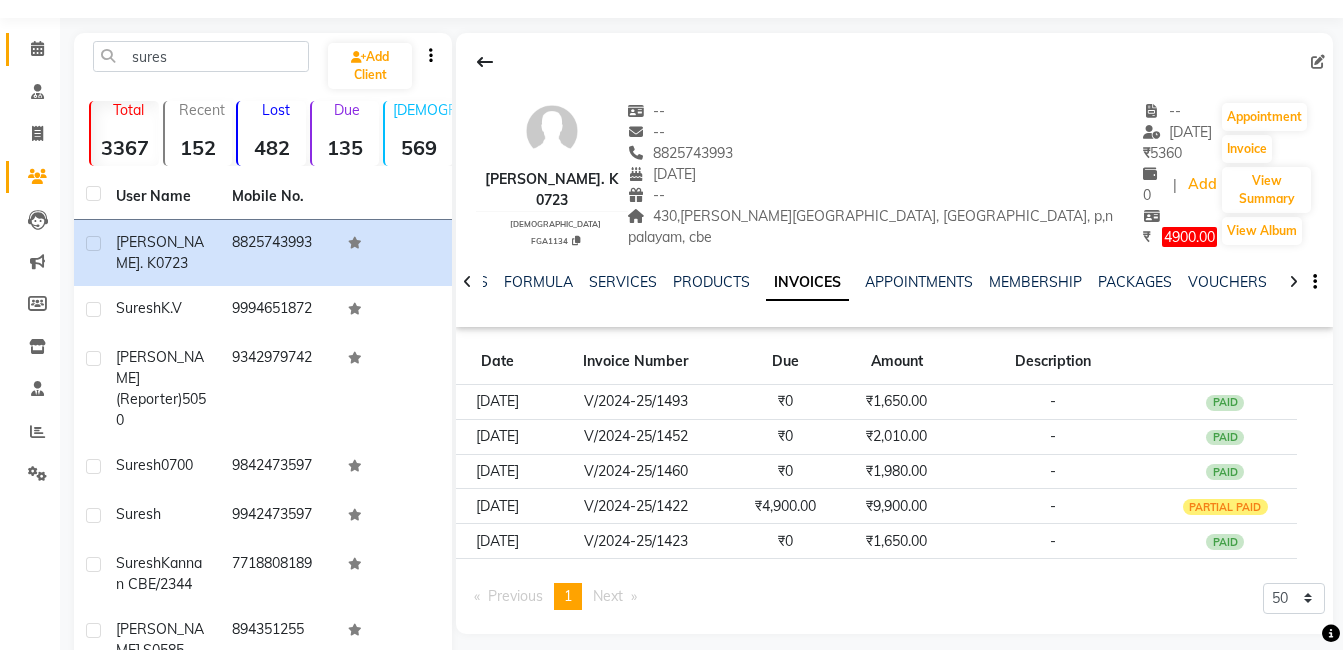 click 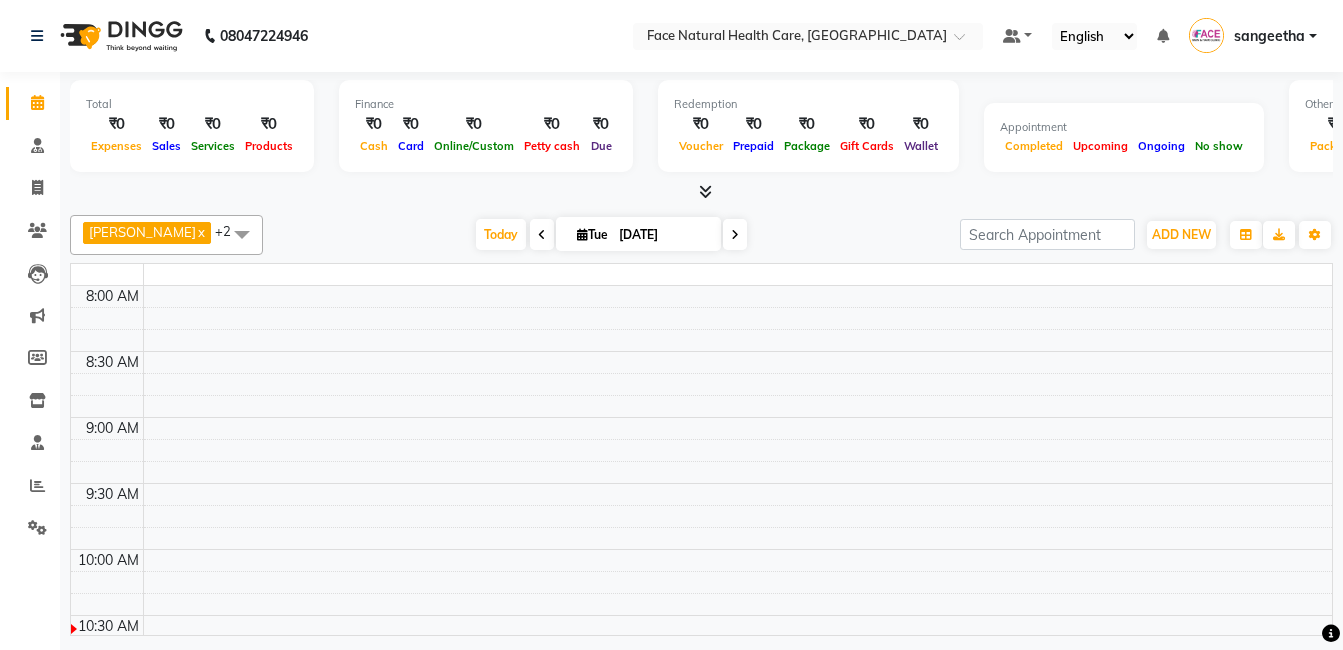 scroll, scrollTop: 0, scrollLeft: 0, axis: both 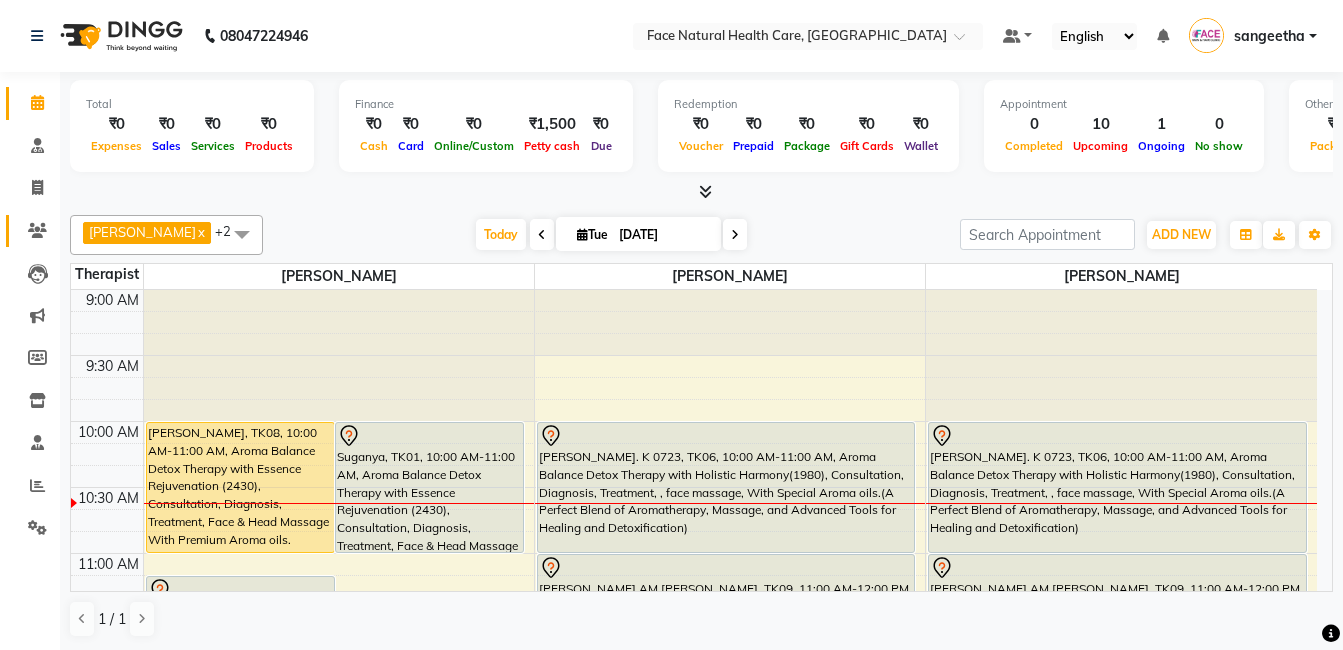 click on "Clients" 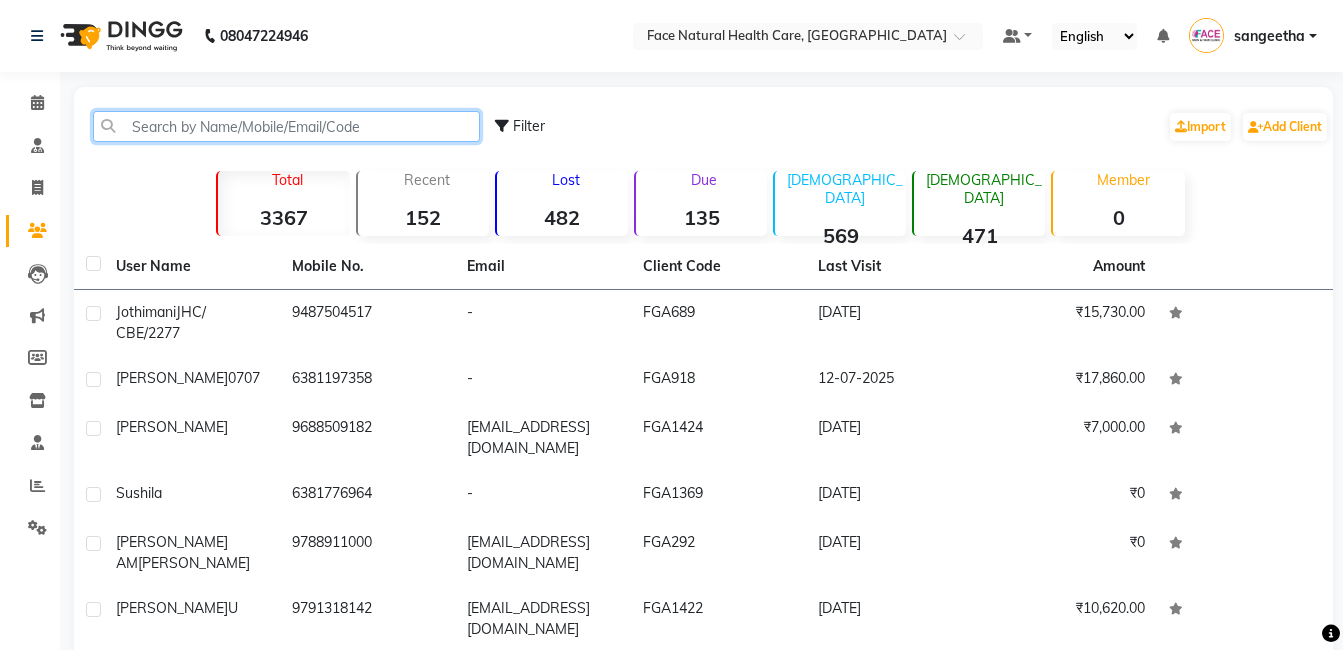 click 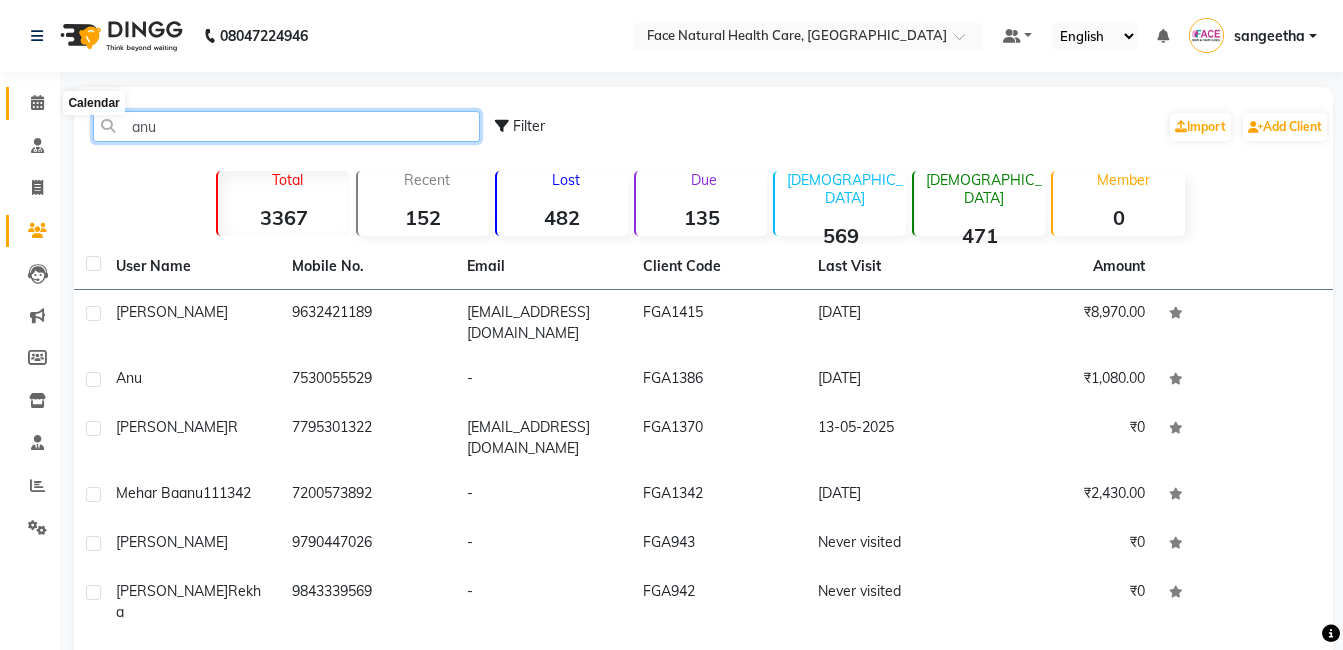 type on "anu" 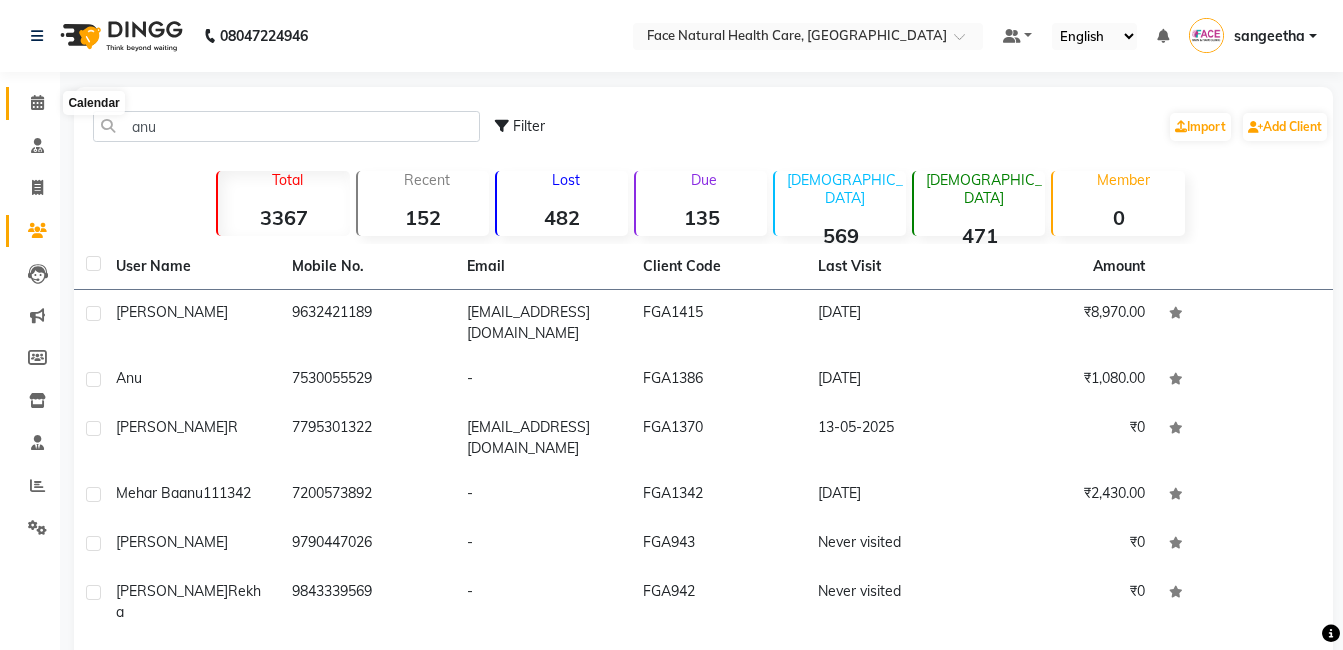 click 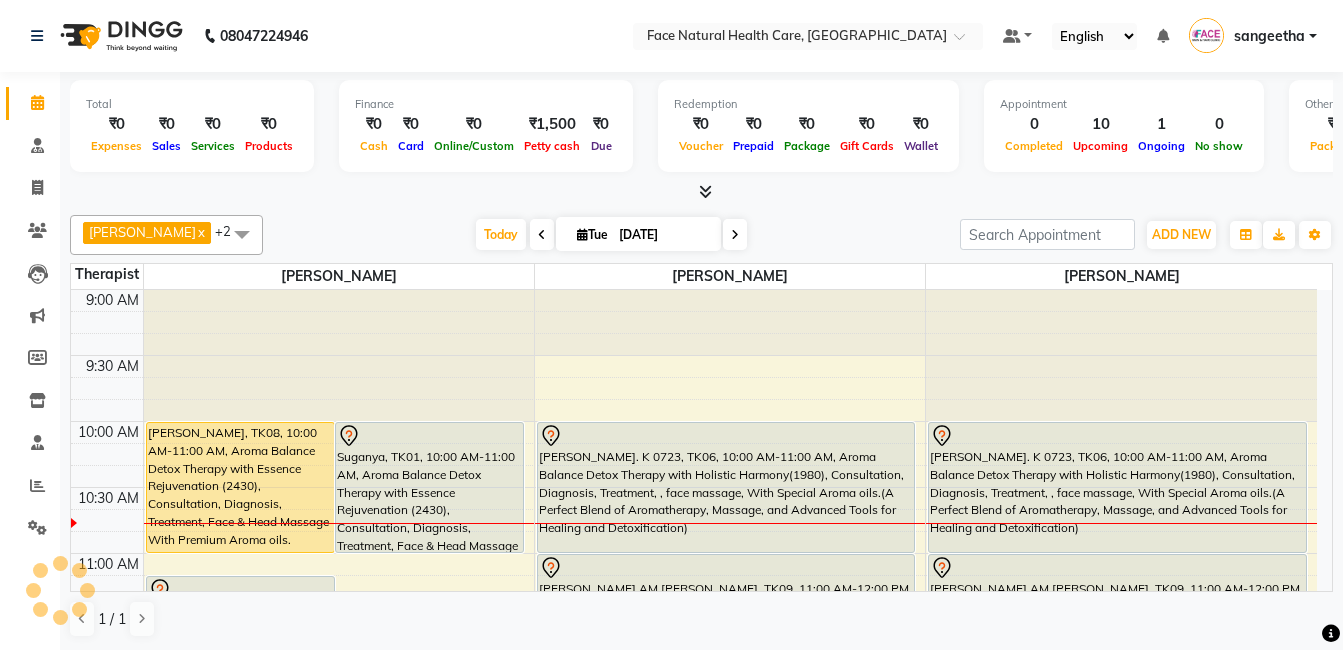 scroll, scrollTop: 0, scrollLeft: 0, axis: both 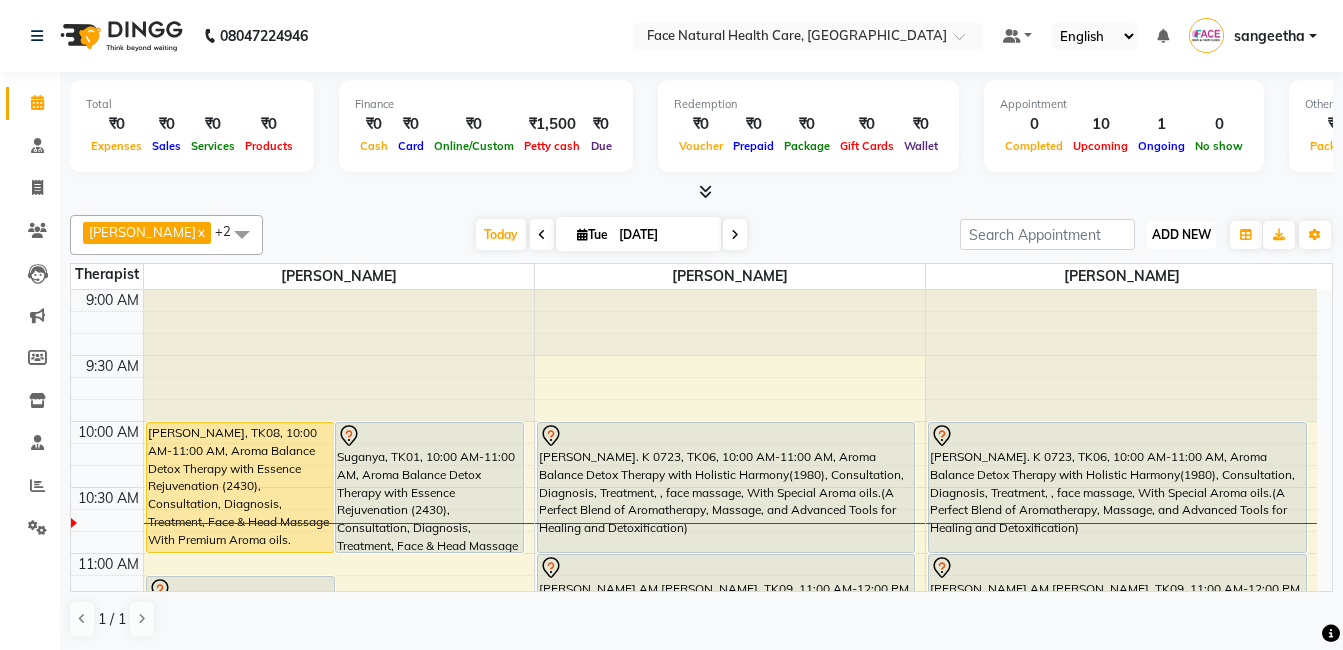 click on "ADD NEW" at bounding box center (1181, 234) 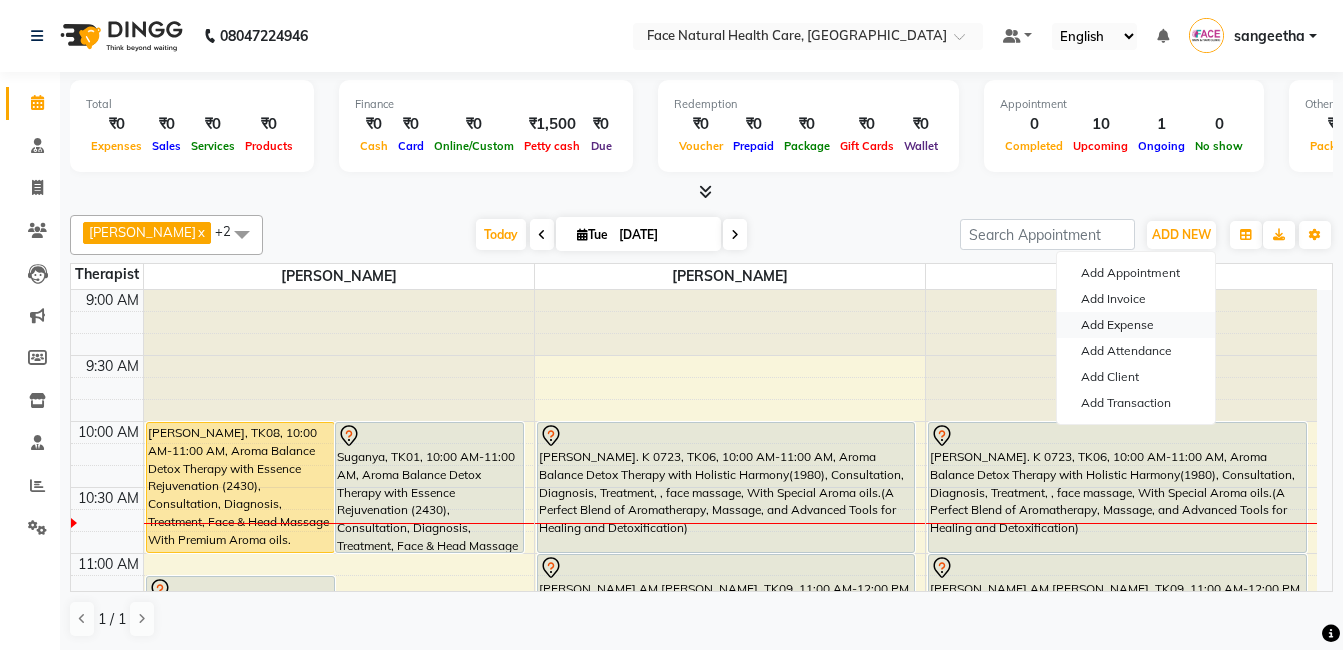 click on "Add Expense" at bounding box center (1136, 325) 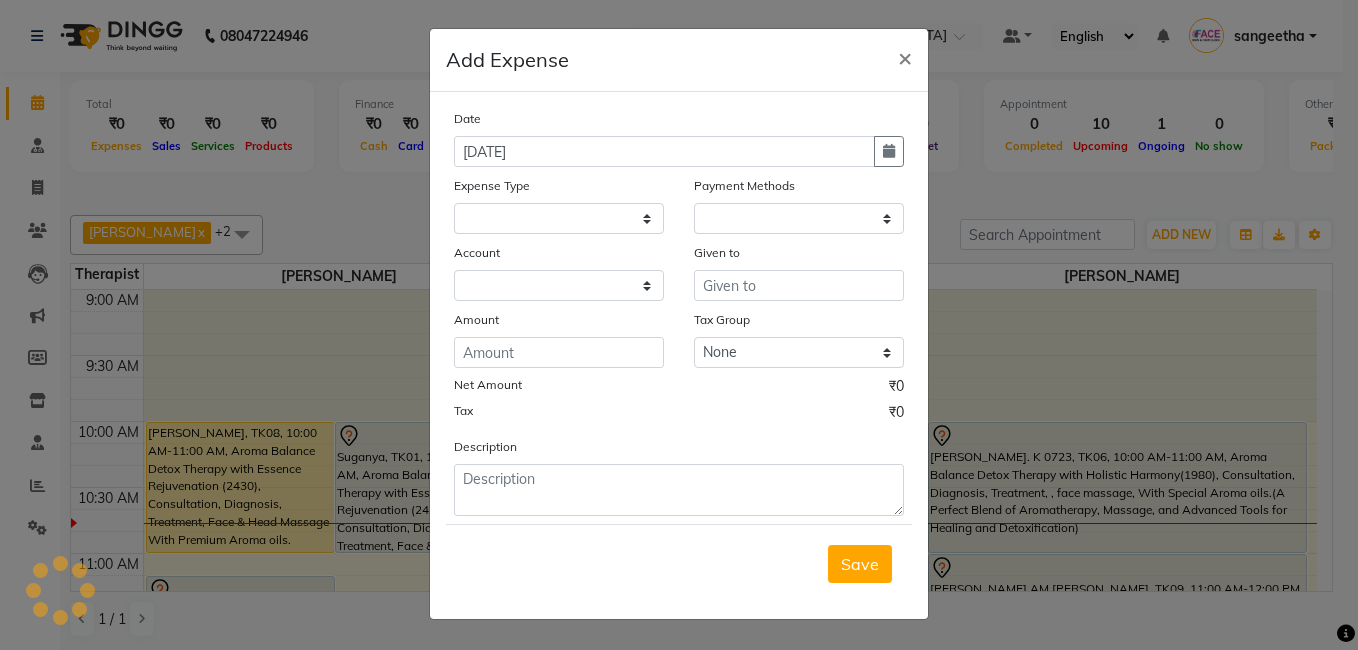 select 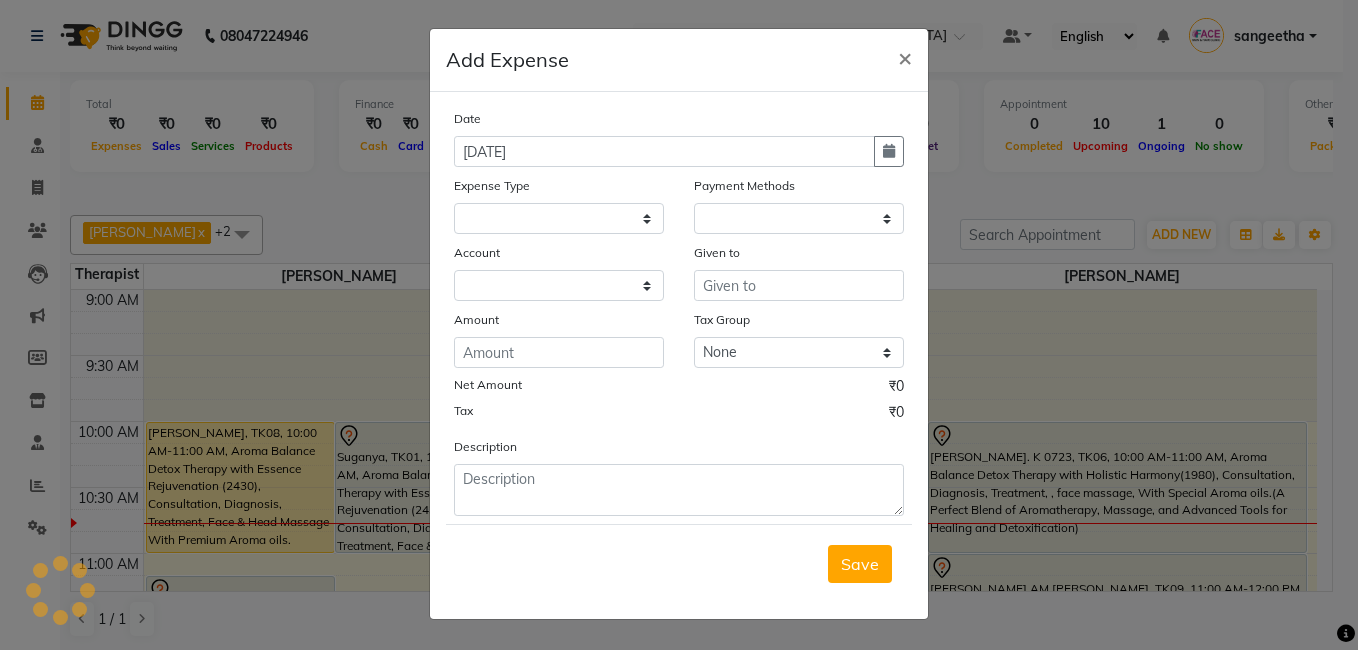 select on "1" 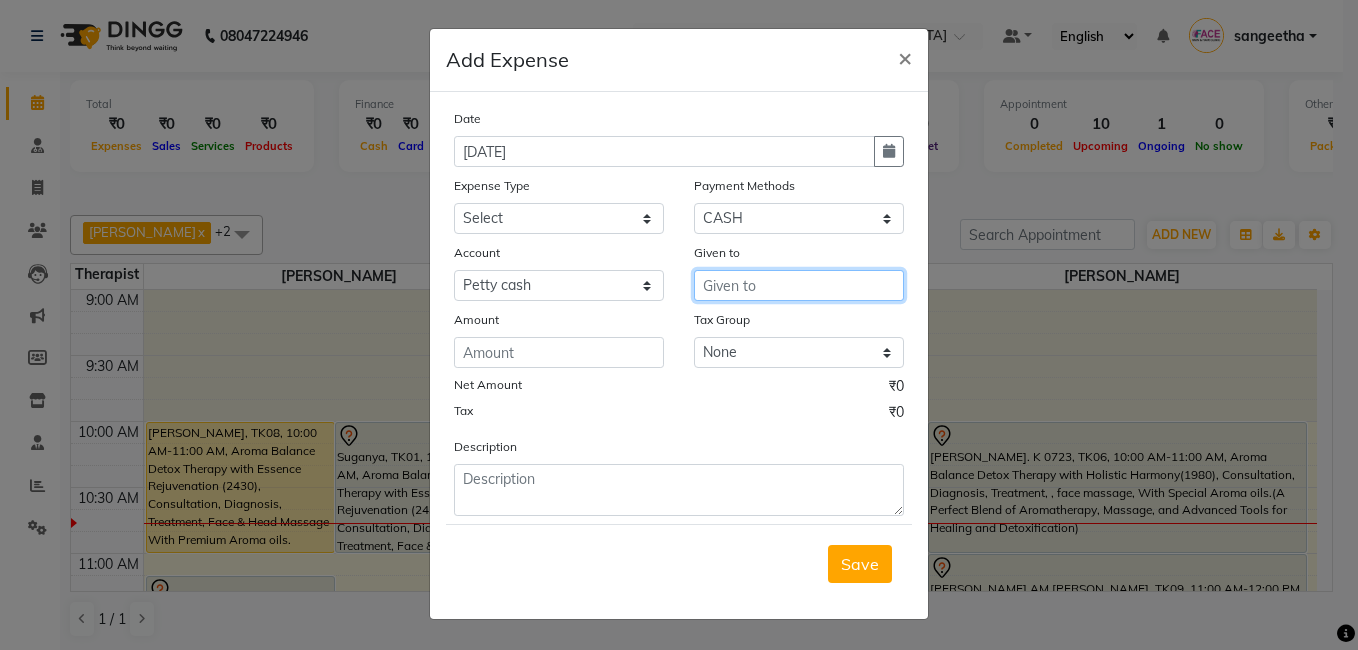 click at bounding box center (799, 285) 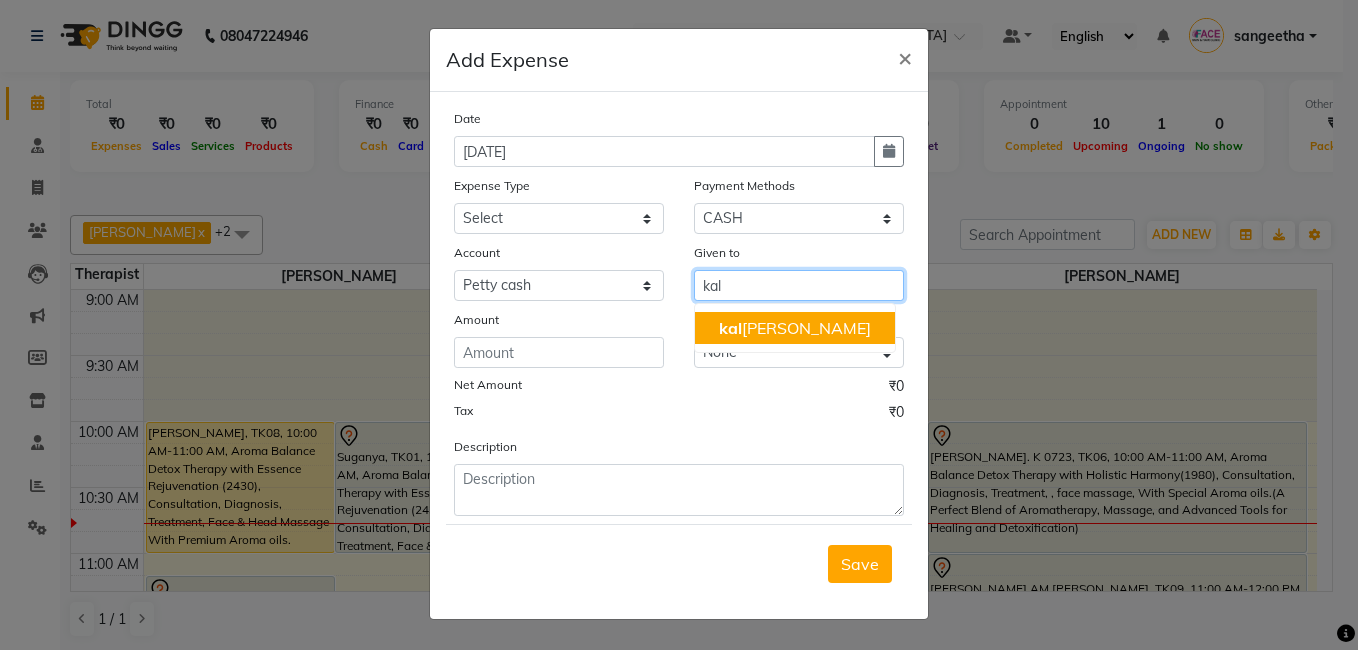 click on "[PERSON_NAME]" at bounding box center [795, 328] 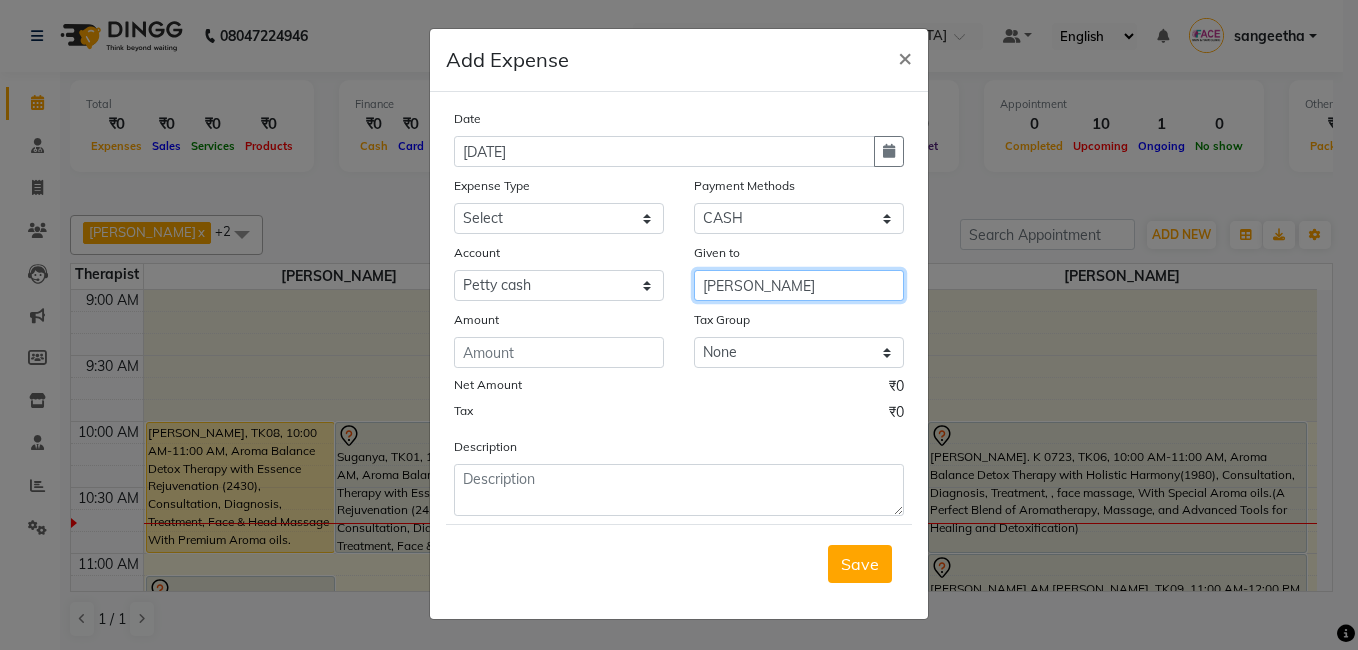 type on "[PERSON_NAME]" 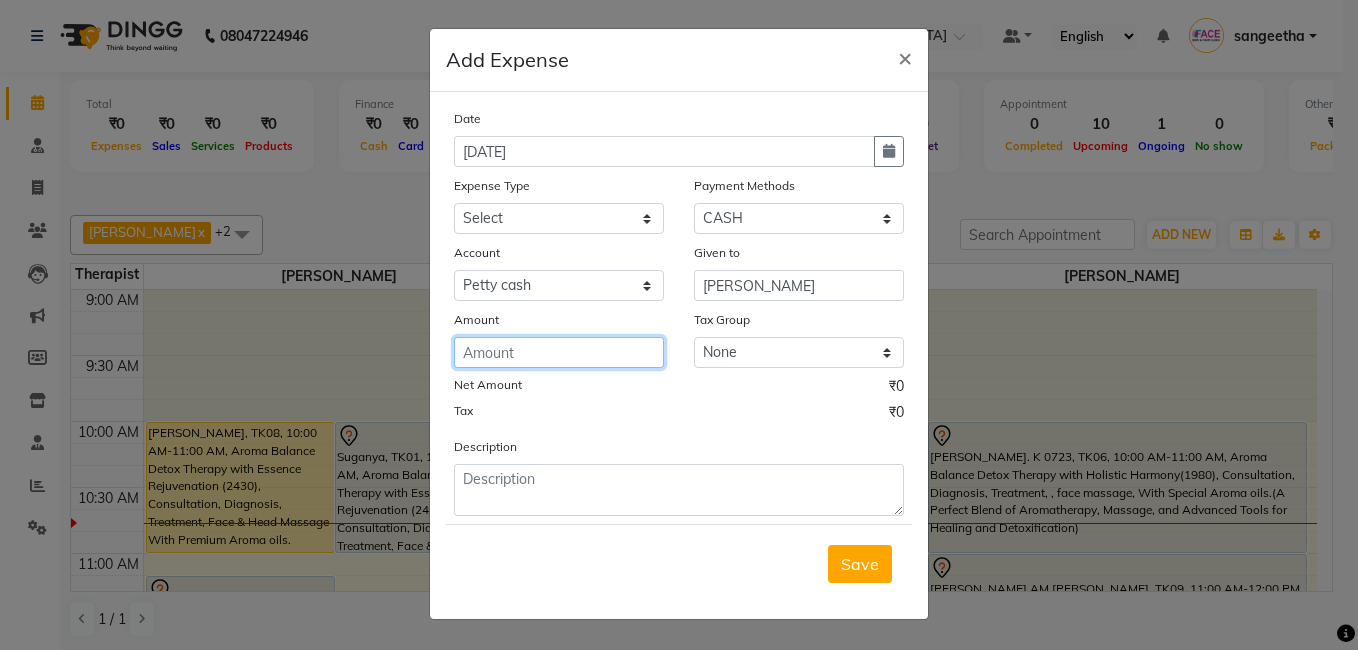click 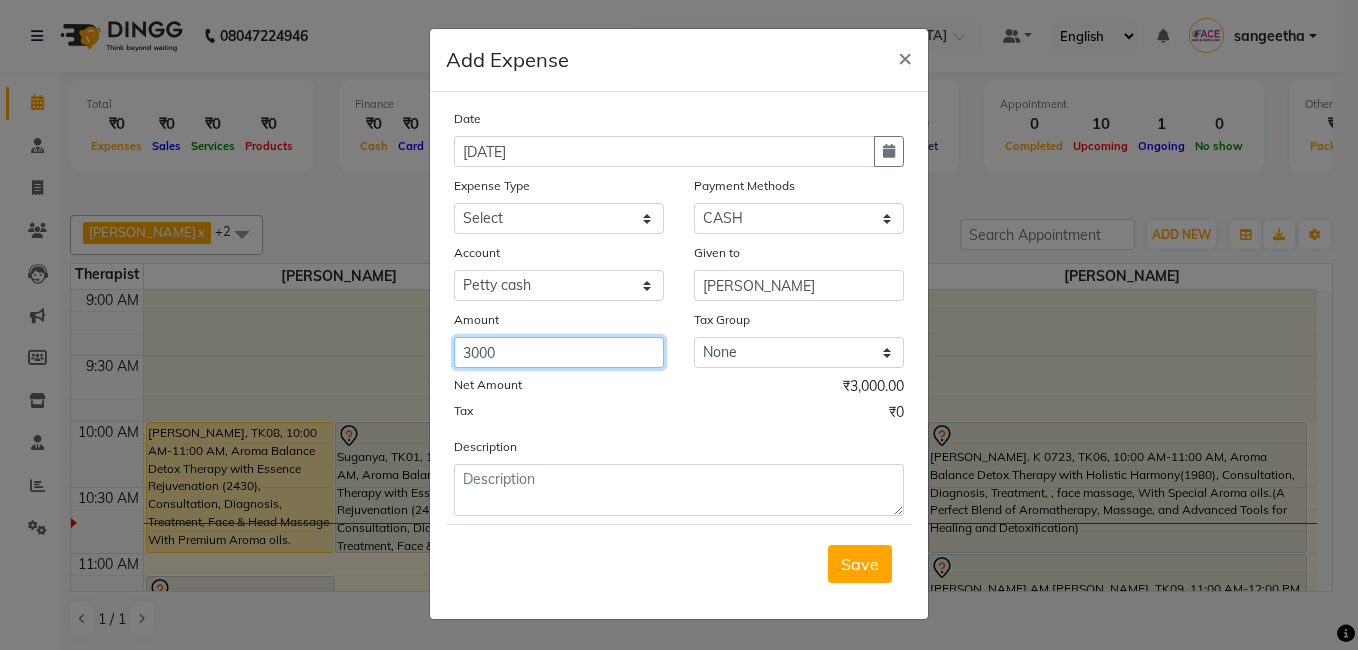 type on "3000" 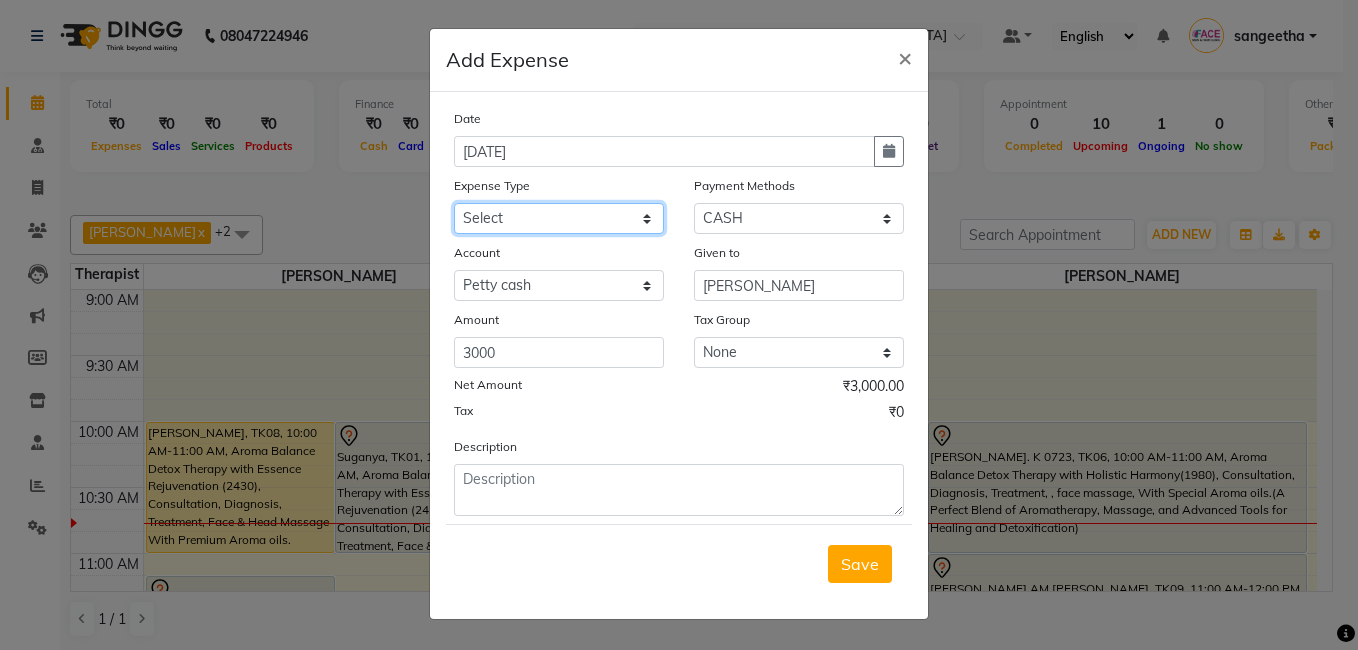 click on "Select Advance Salary Bank charges Bio Waste Cash transfer to bank Cash transfer to hub Clinical charges Computer Expenses Electricity Bill Equipment Fuel Govt fee Incentive Insurance International purchase Loan Repayment Maintenance Marketing Miscellaneous Other Pantry pooja Product Rent Rental Salary Software Expences Staff Snacks Tax Tea & Refreshment Uniforms Utilities Water can" 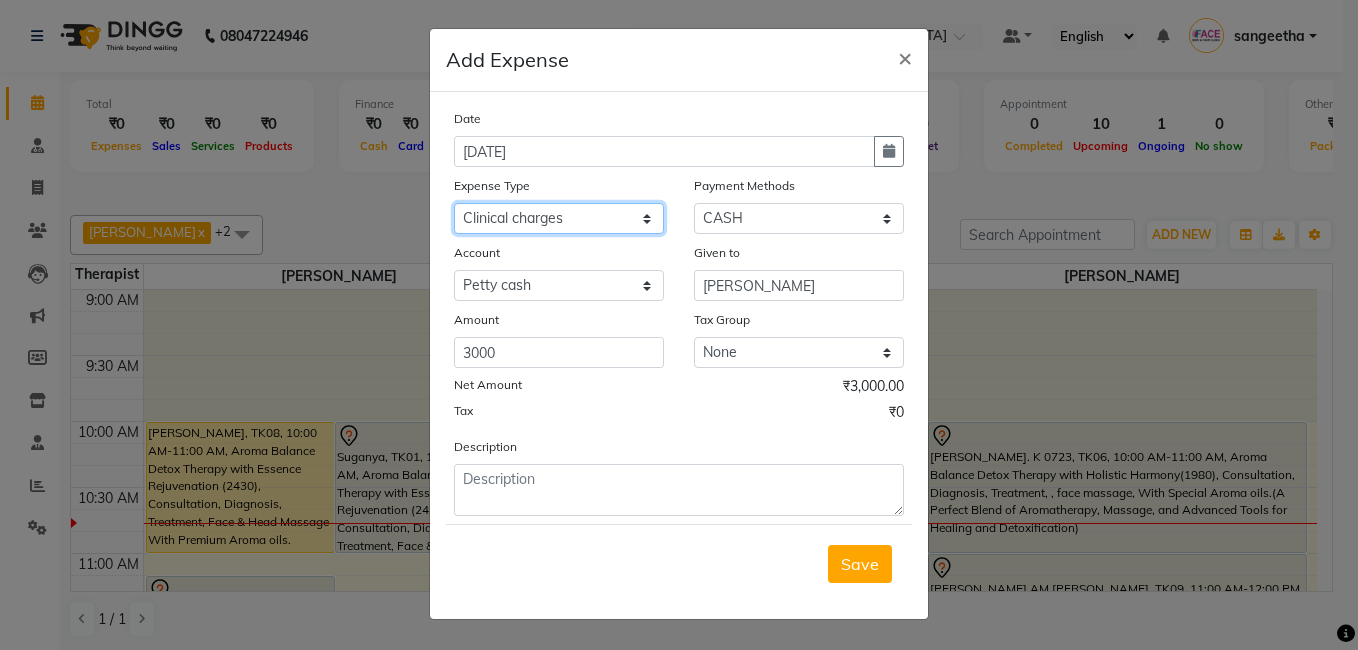 click on "Select Advance Salary Bank charges Bio Waste Cash transfer to bank Cash transfer to hub Clinical charges Computer Expenses Electricity Bill Equipment Fuel Govt fee Incentive Insurance International purchase Loan Repayment Maintenance Marketing Miscellaneous Other Pantry pooja Product Rent Rental Salary Software Expences Staff Snacks Tax Tea & Refreshment Uniforms Utilities Water can" 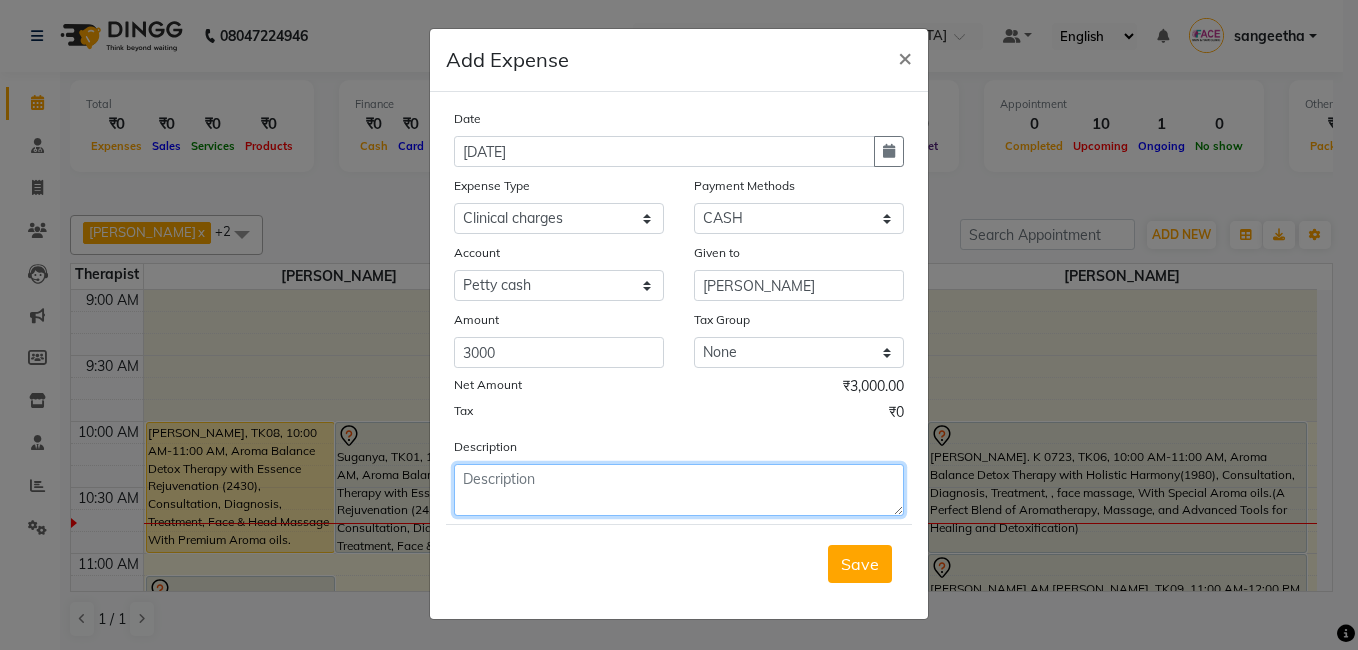 click 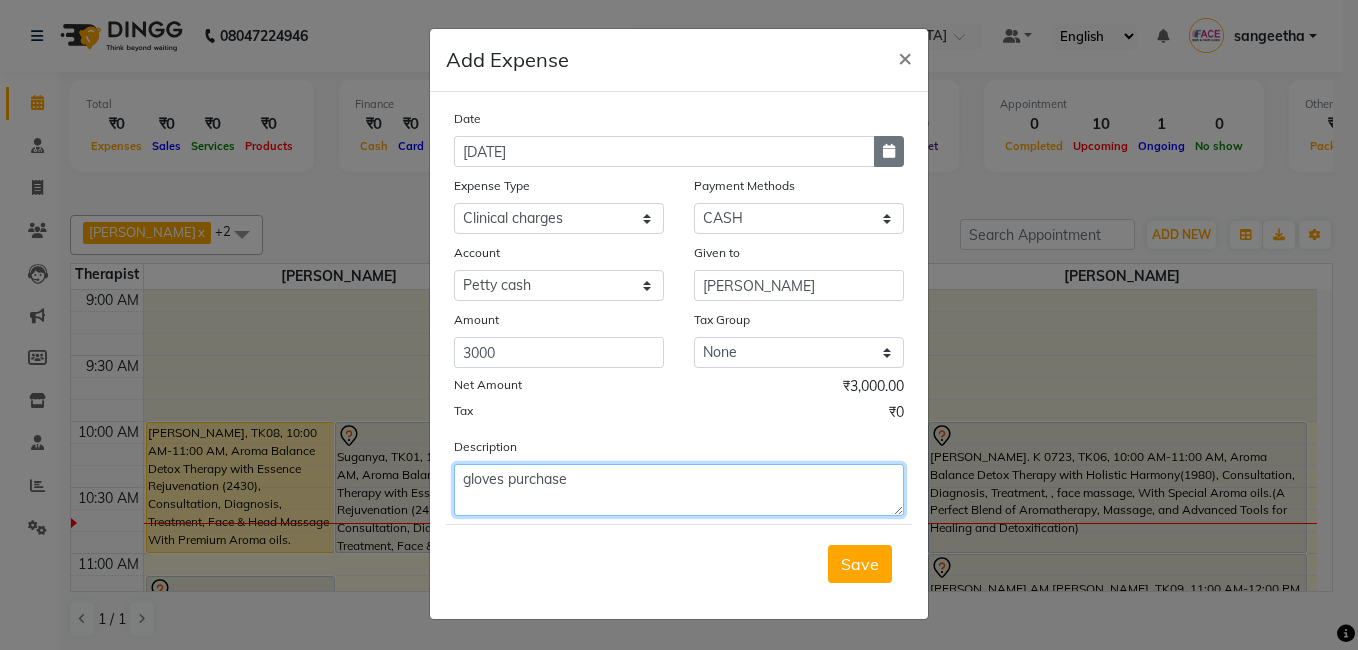 type on "gloves purchase" 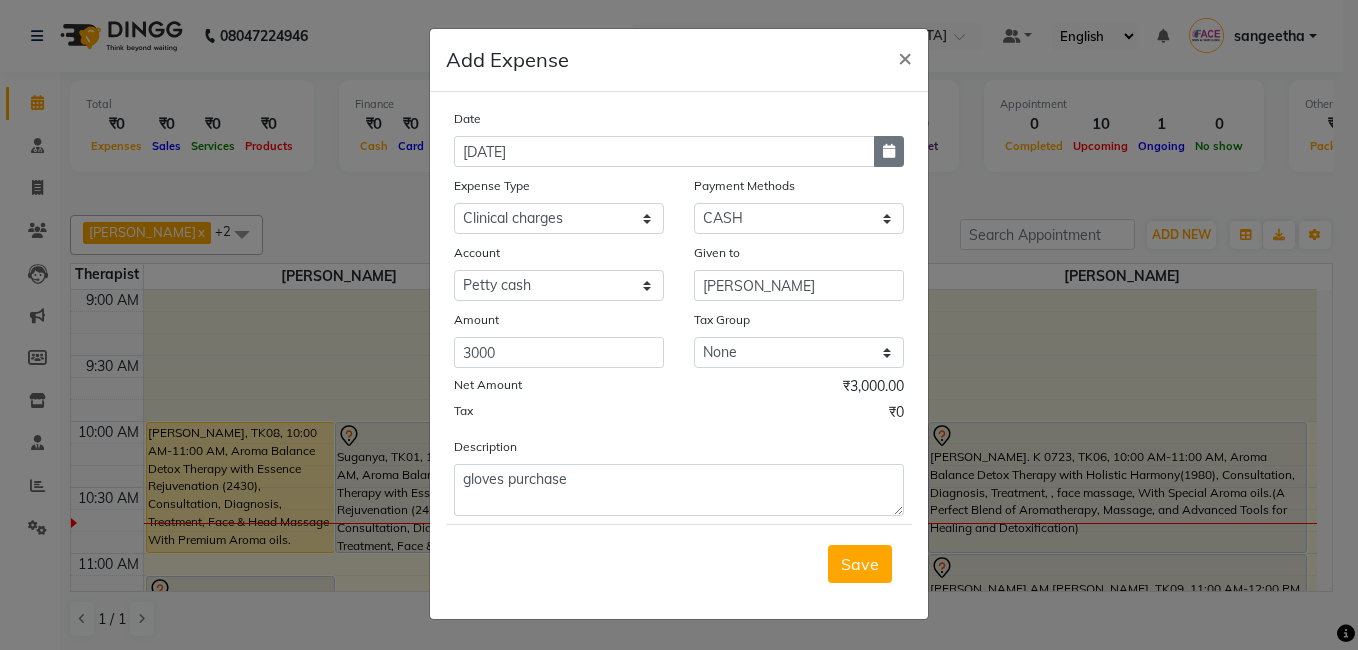 click 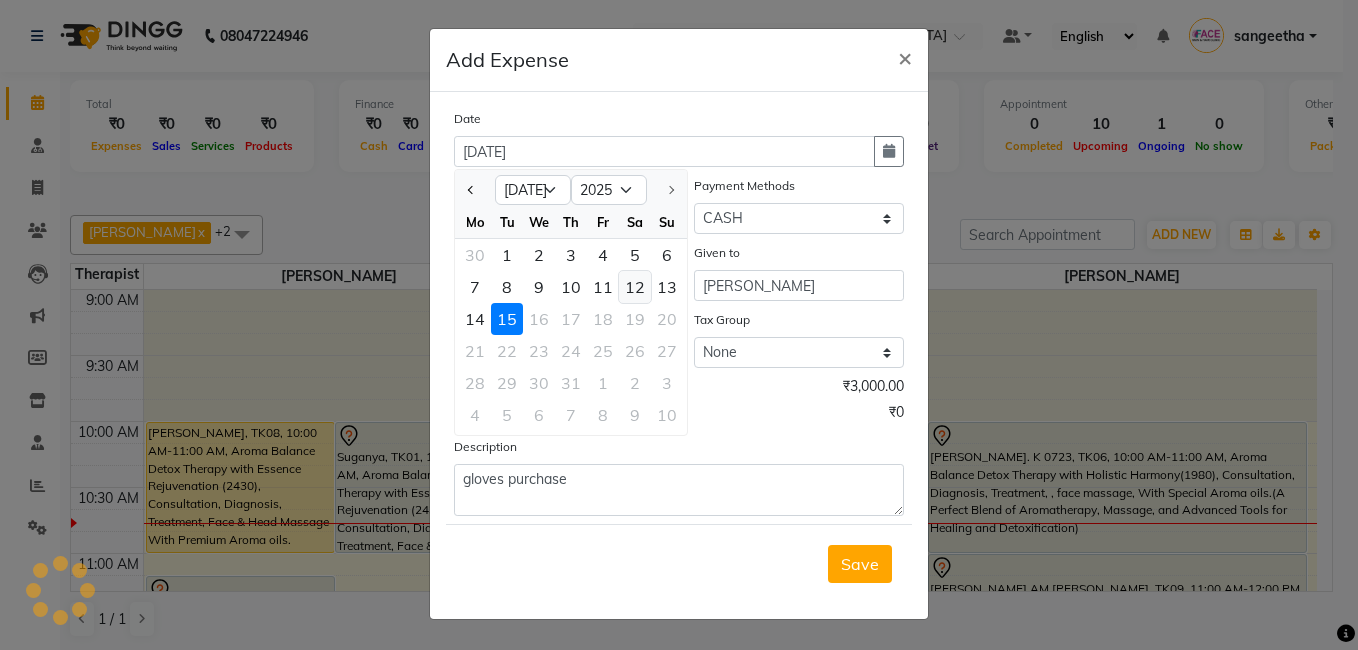 click on "12" 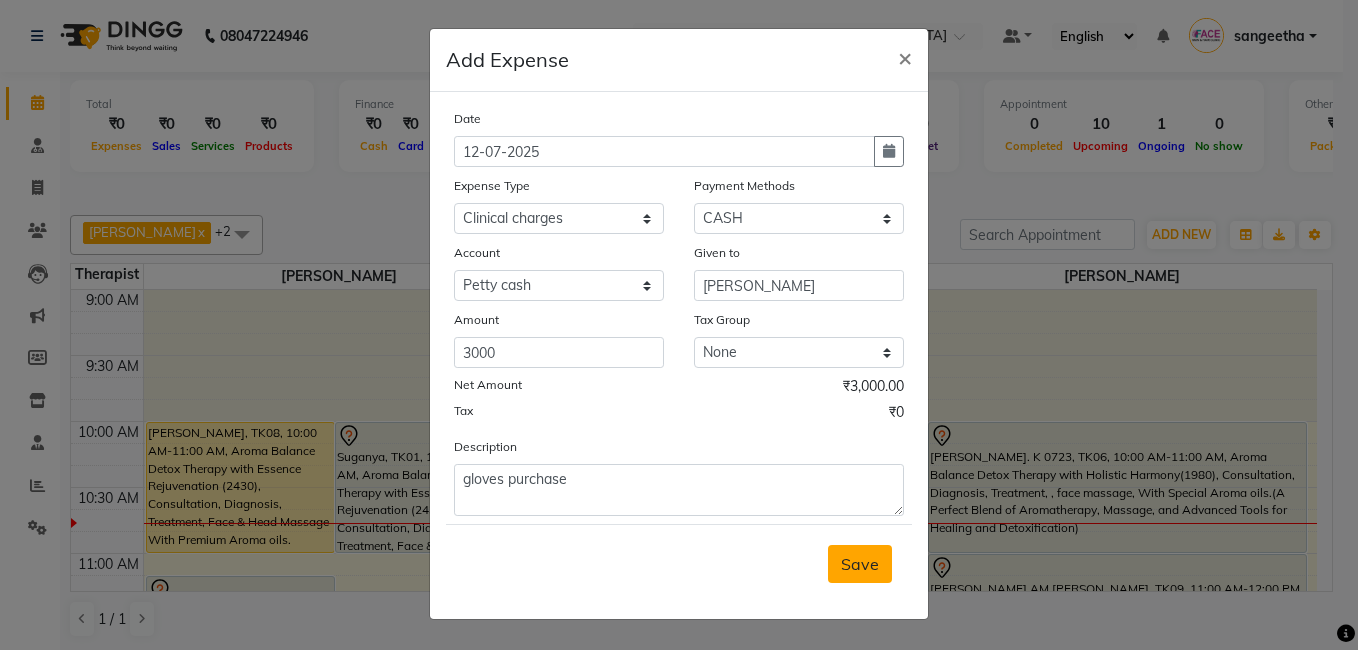 click on "Save" at bounding box center [860, 564] 